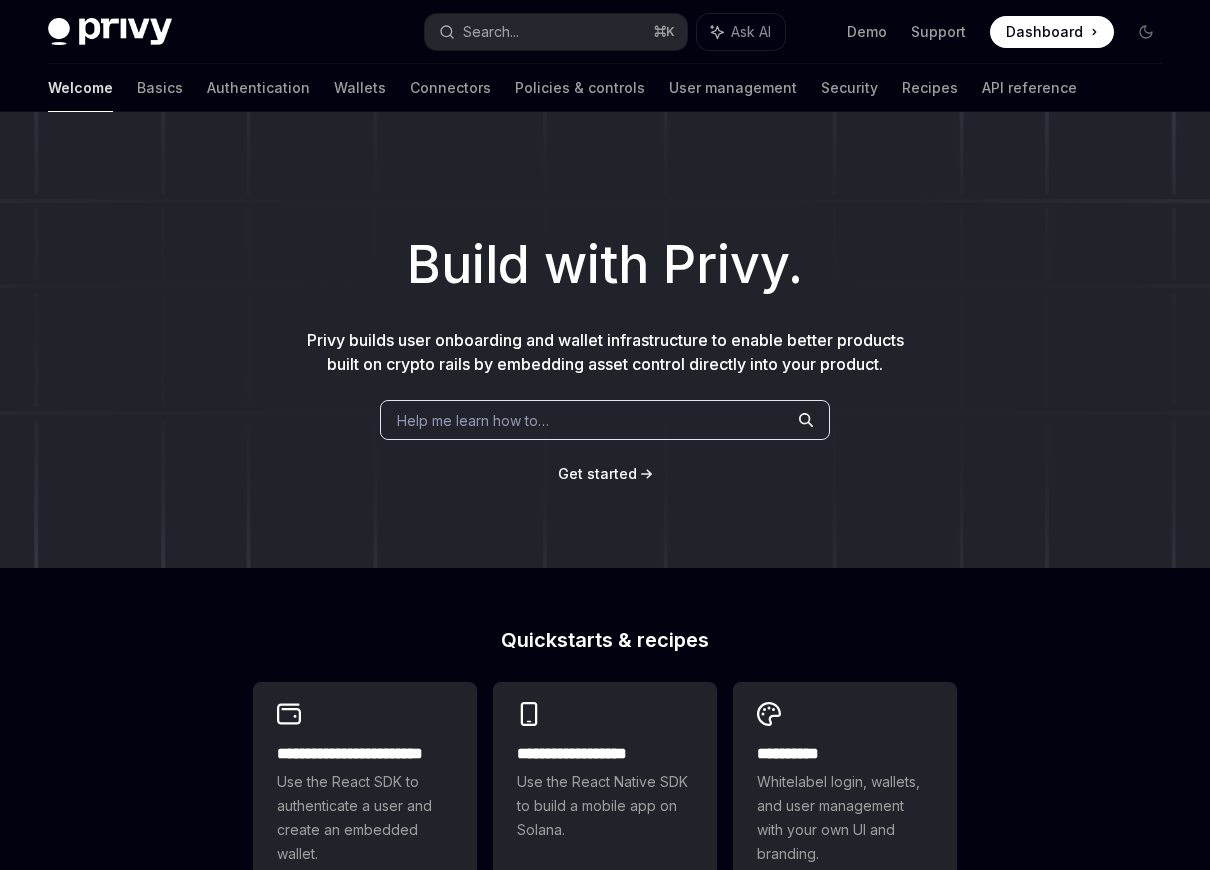 scroll, scrollTop: 0, scrollLeft: 0, axis: both 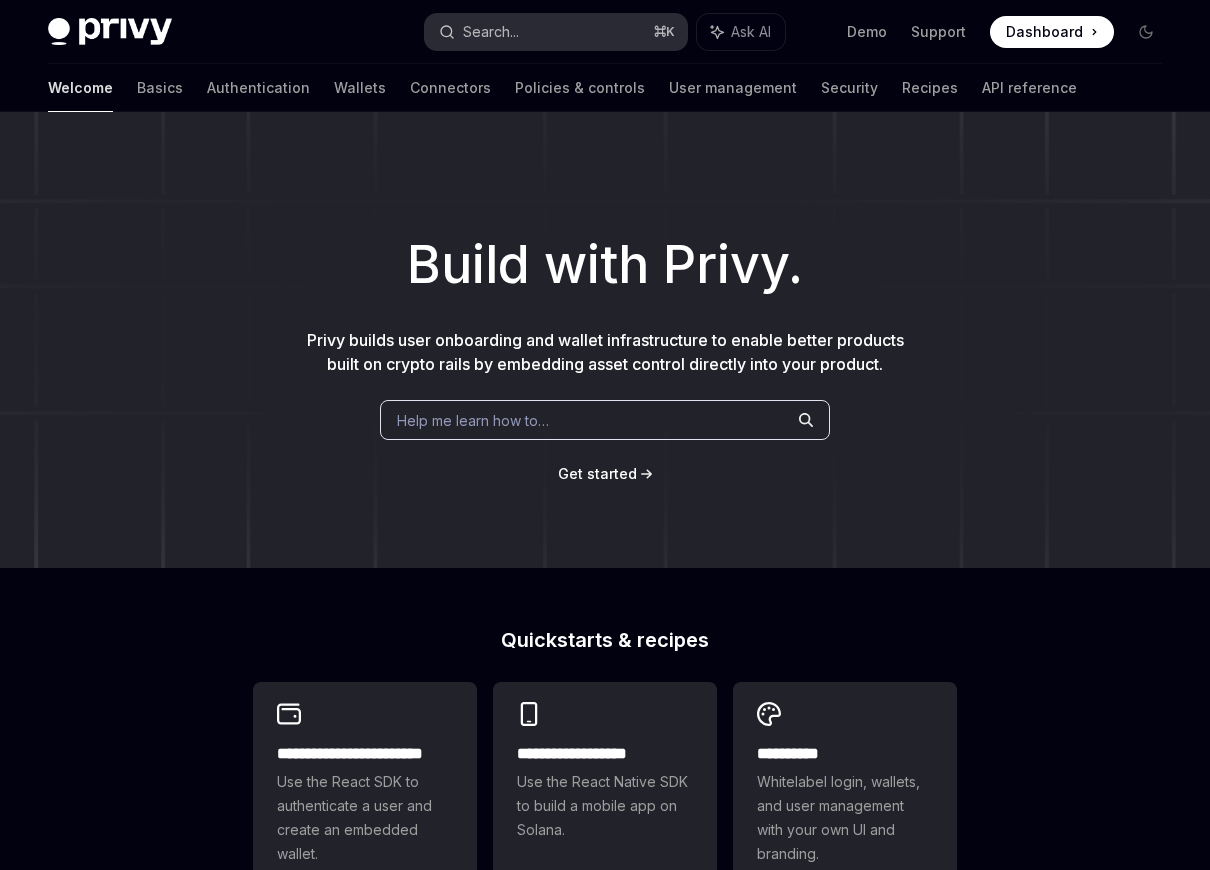 click on "Search... ⌘ K" at bounding box center [556, 32] 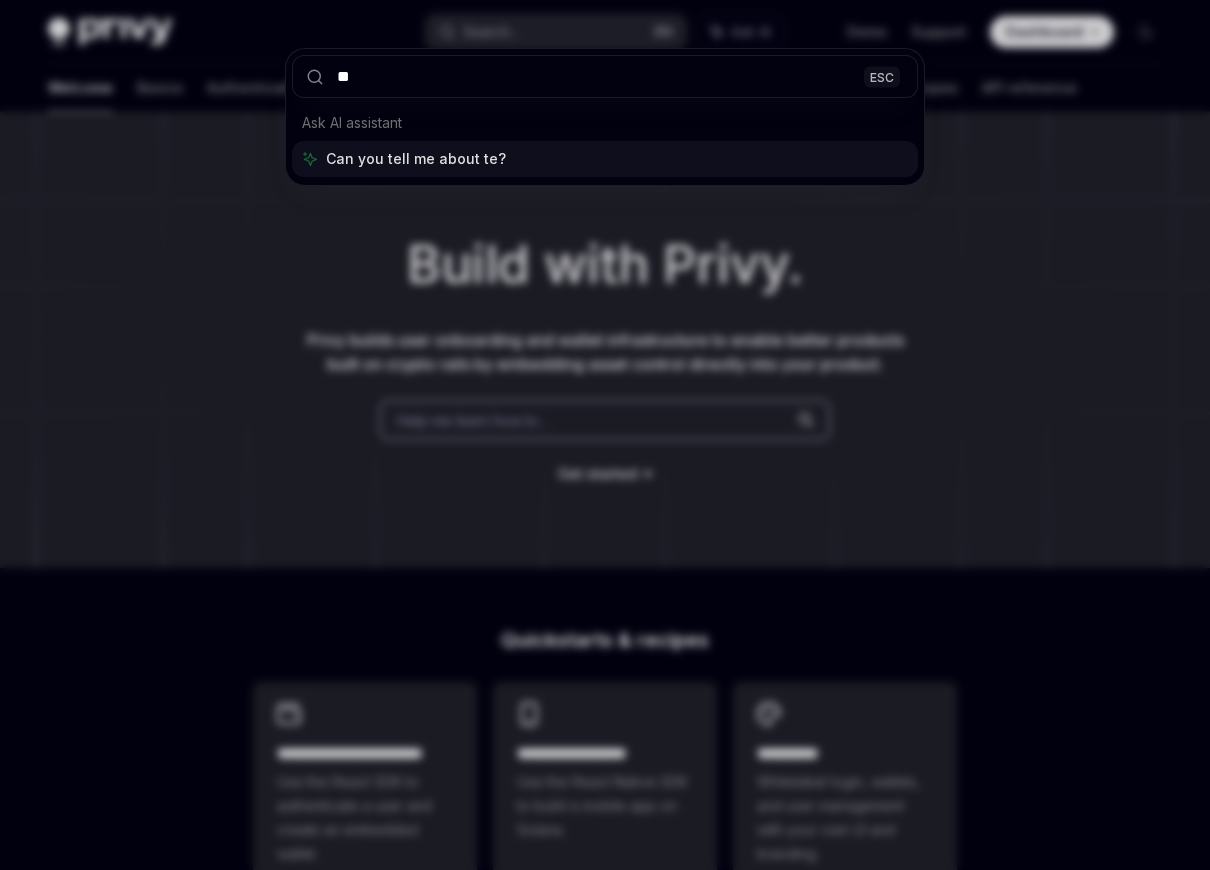 type on "***" 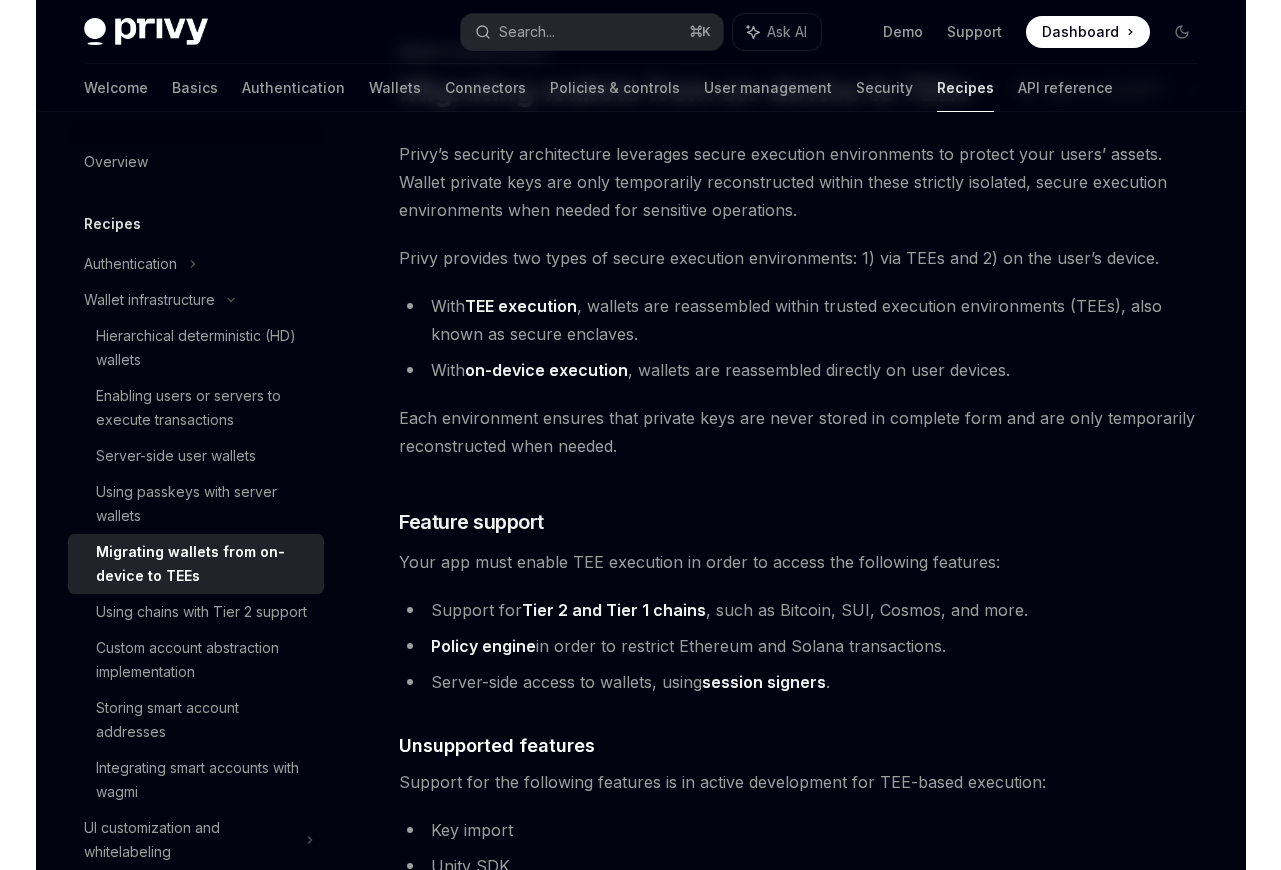 scroll, scrollTop: 0, scrollLeft: 0, axis: both 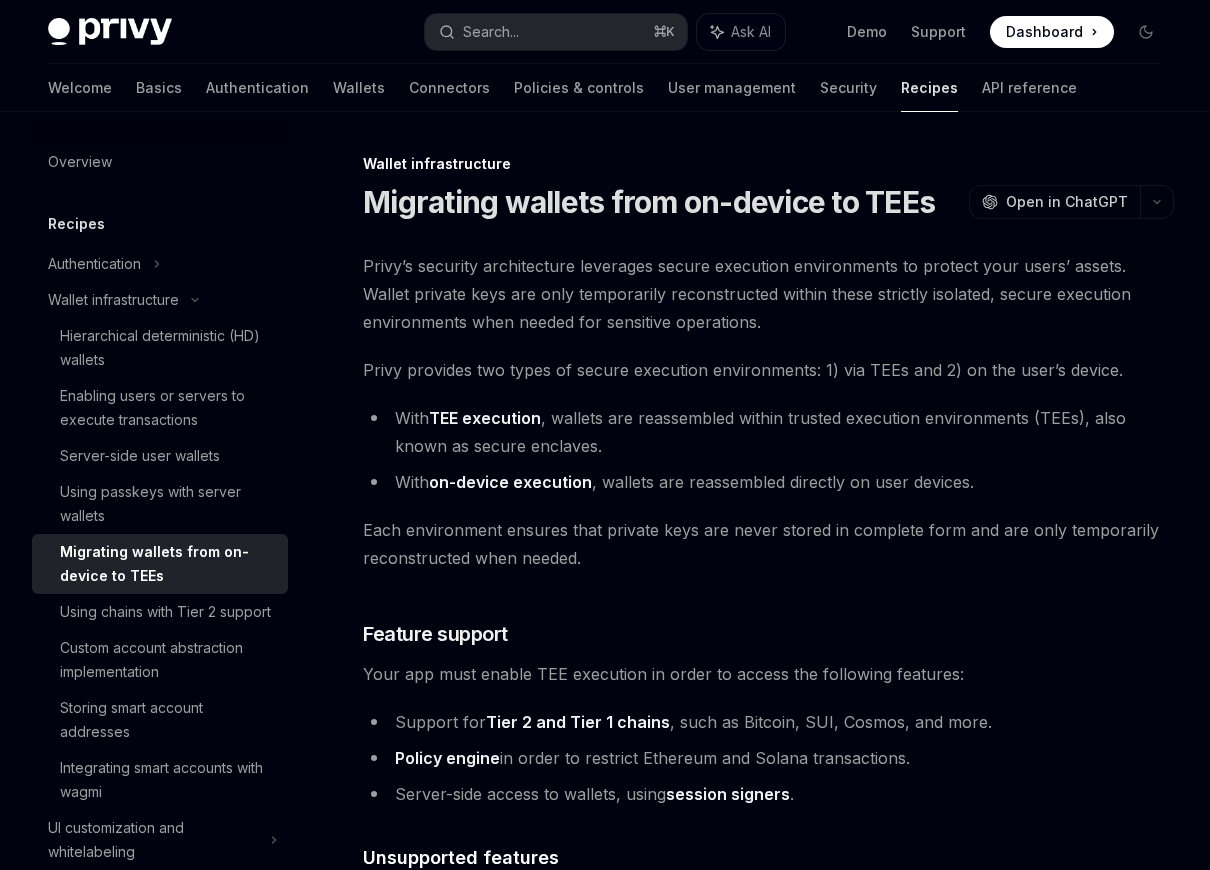 type on "*" 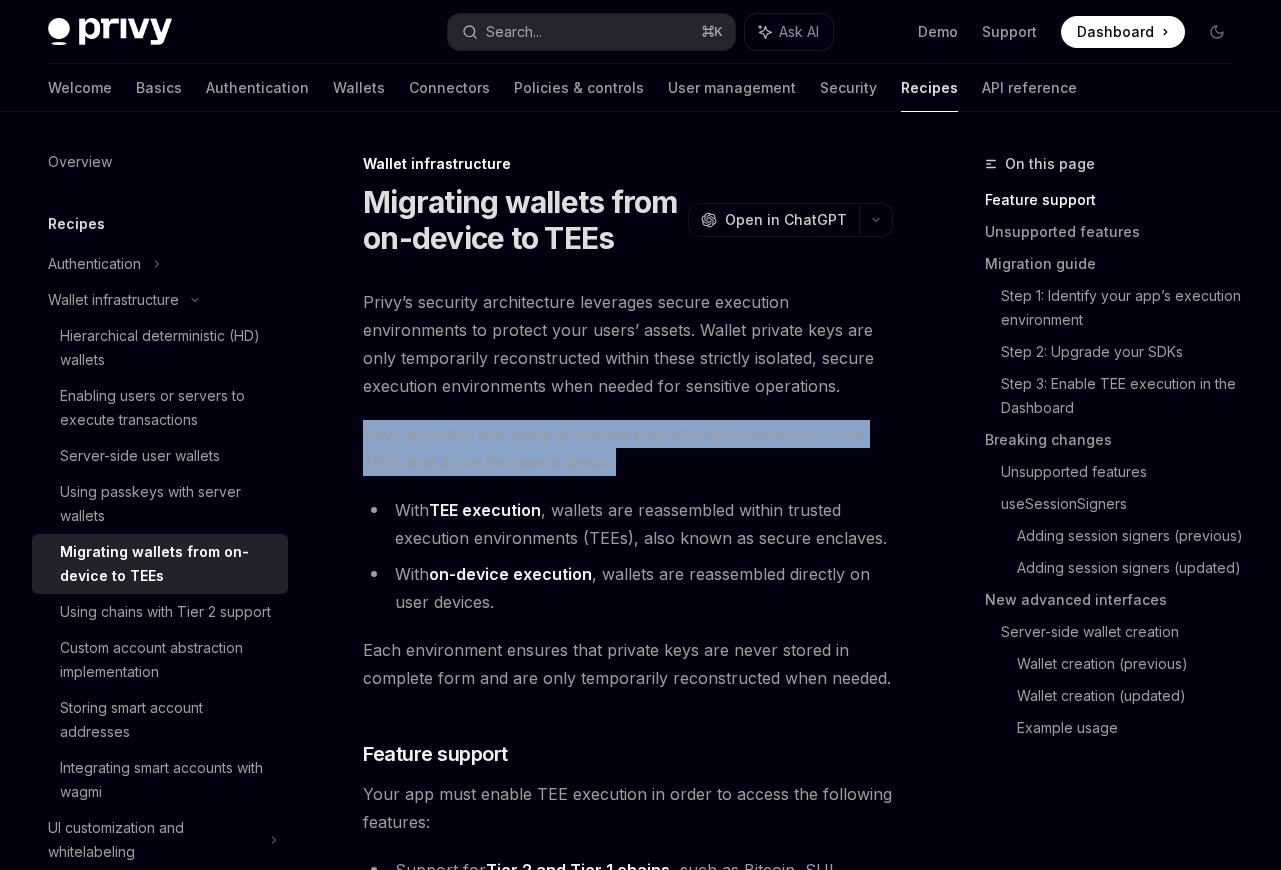 drag, startPoint x: 585, startPoint y: 415, endPoint x: 632, endPoint y: 472, distance: 73.87828 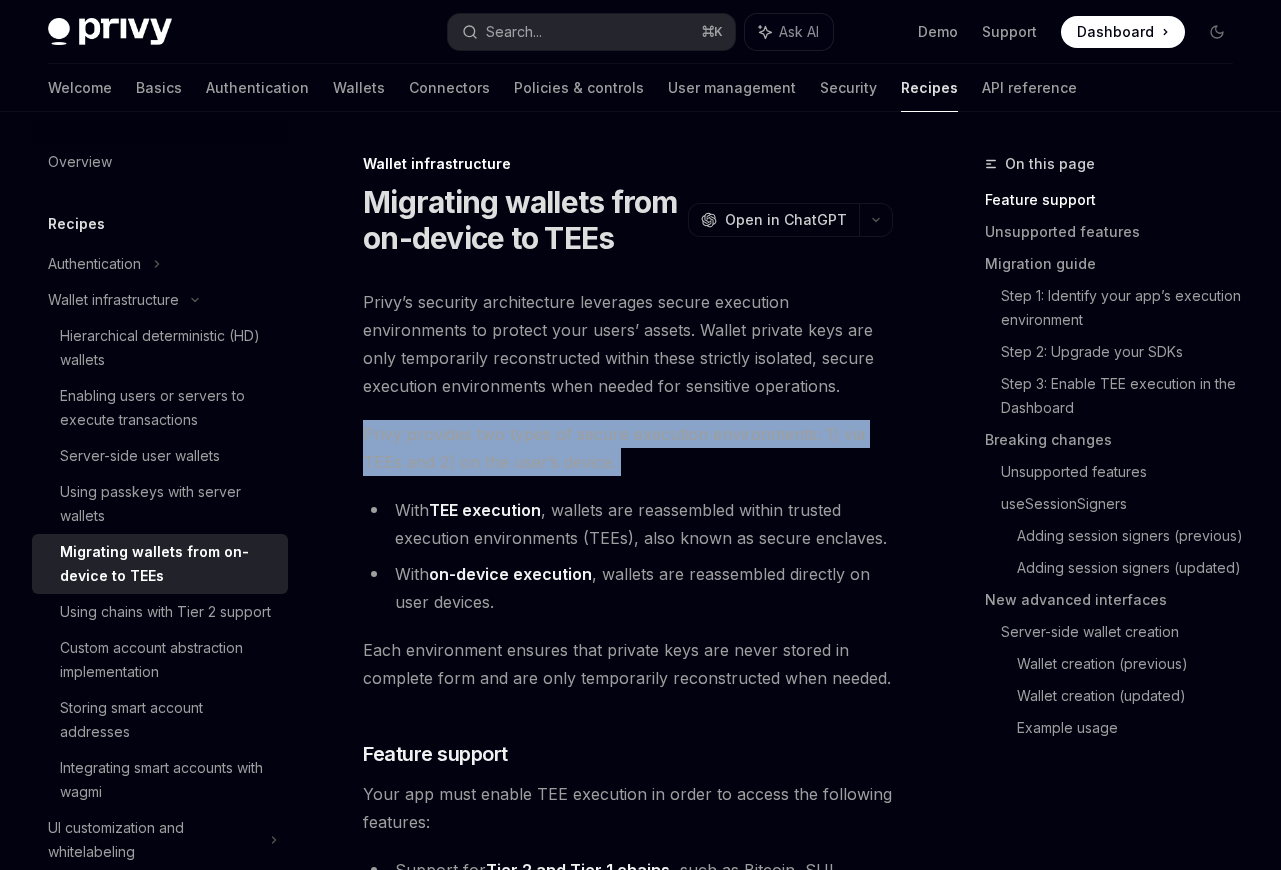 drag, startPoint x: 632, startPoint y: 472, endPoint x: 614, endPoint y: 413, distance: 61.68468 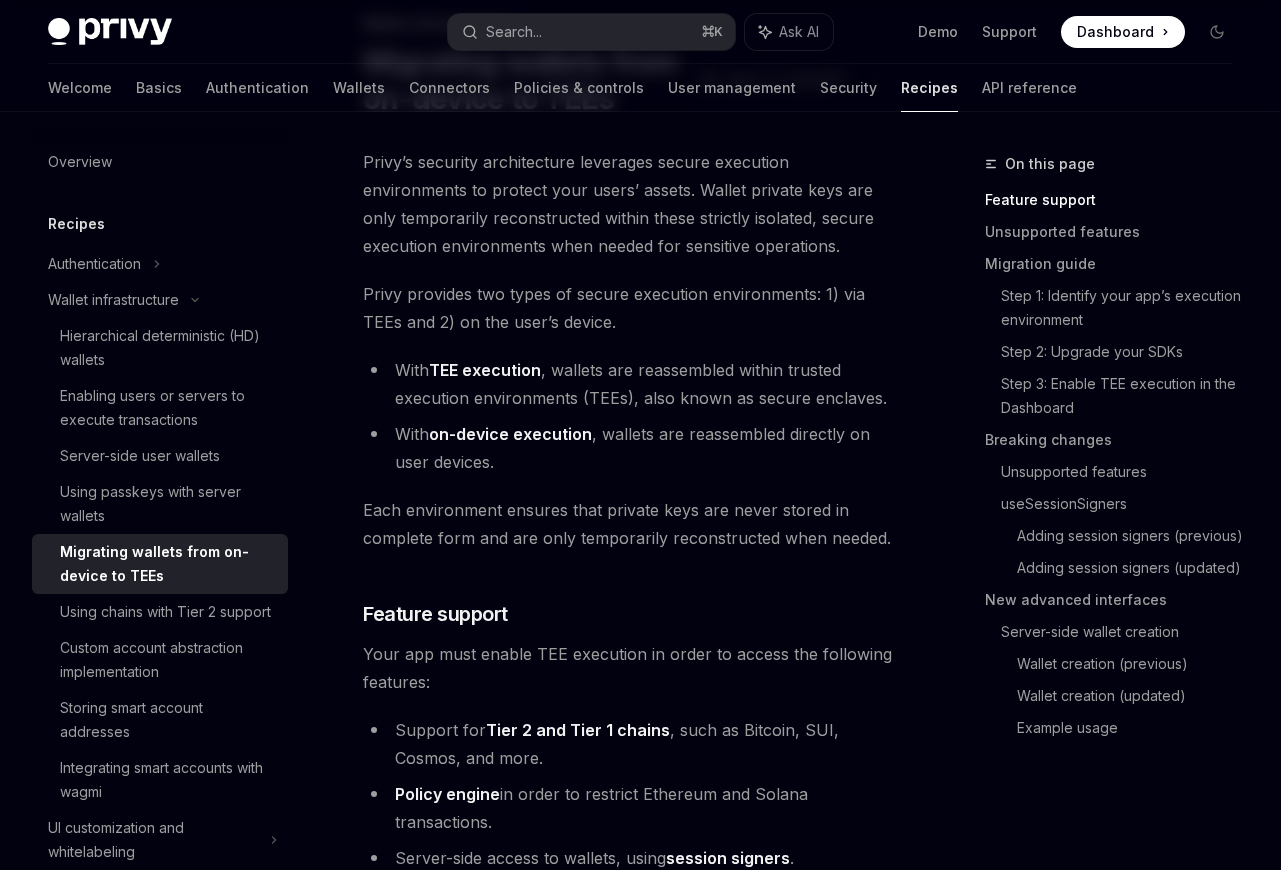 scroll, scrollTop: 146, scrollLeft: 0, axis: vertical 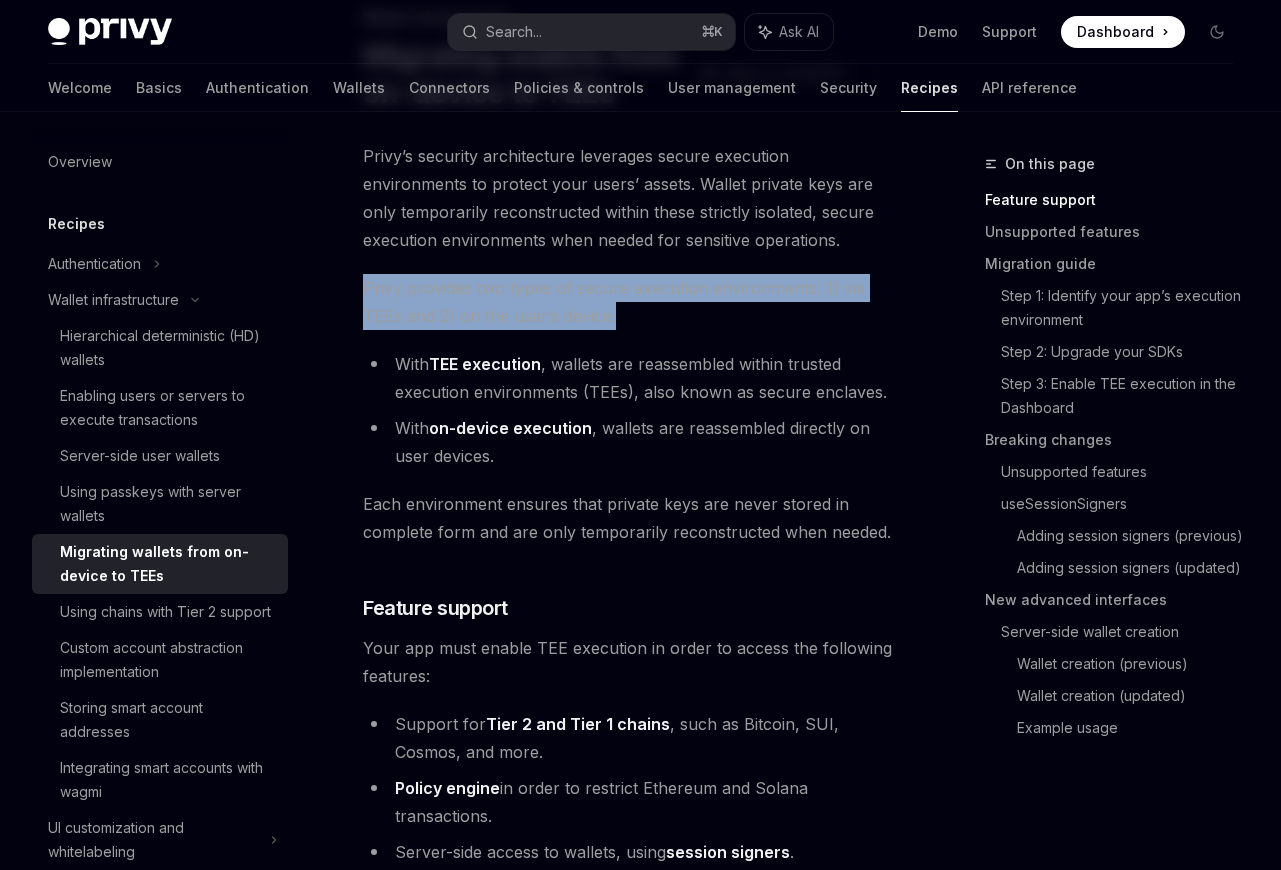drag, startPoint x: 649, startPoint y: 329, endPoint x: 584, endPoint y: 267, distance: 89.827614 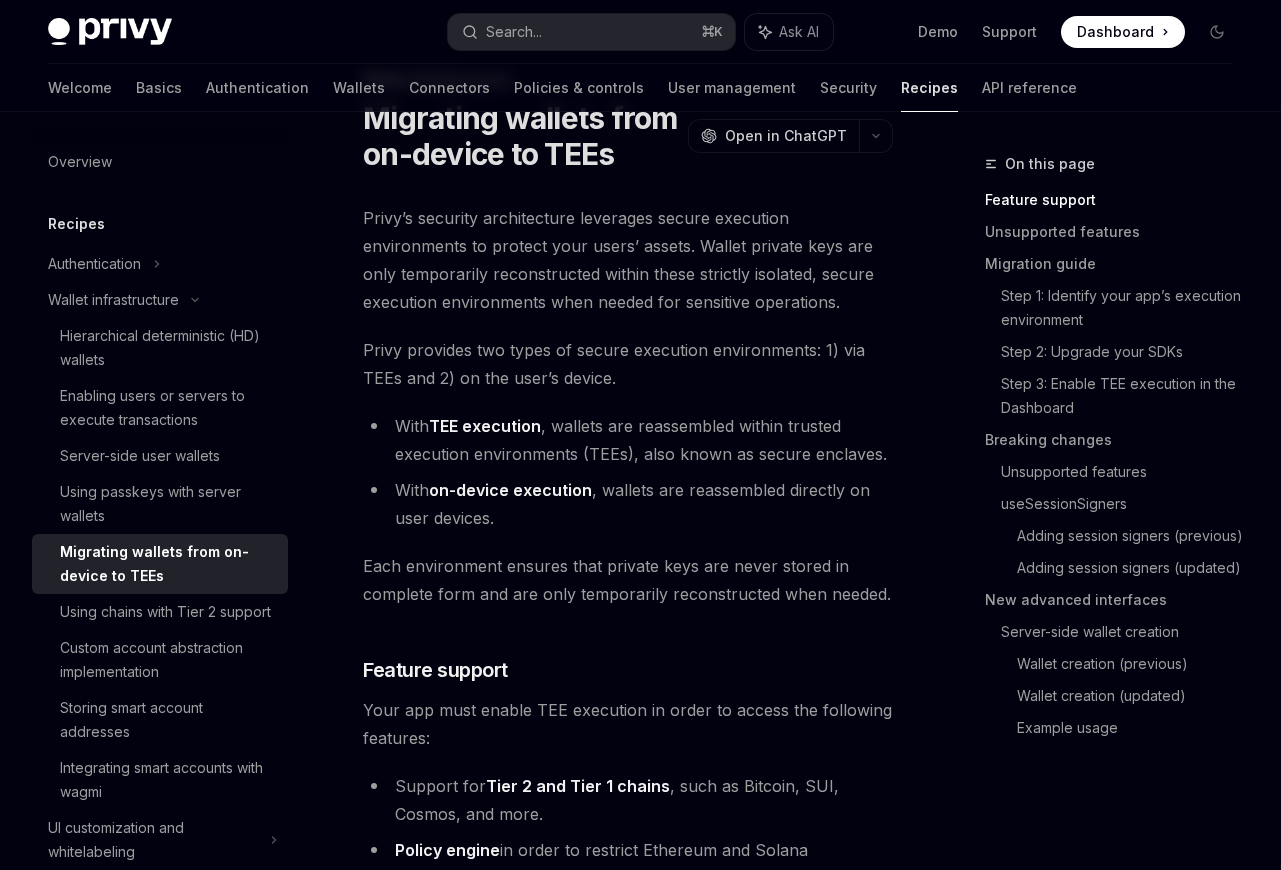 scroll, scrollTop: 83, scrollLeft: 0, axis: vertical 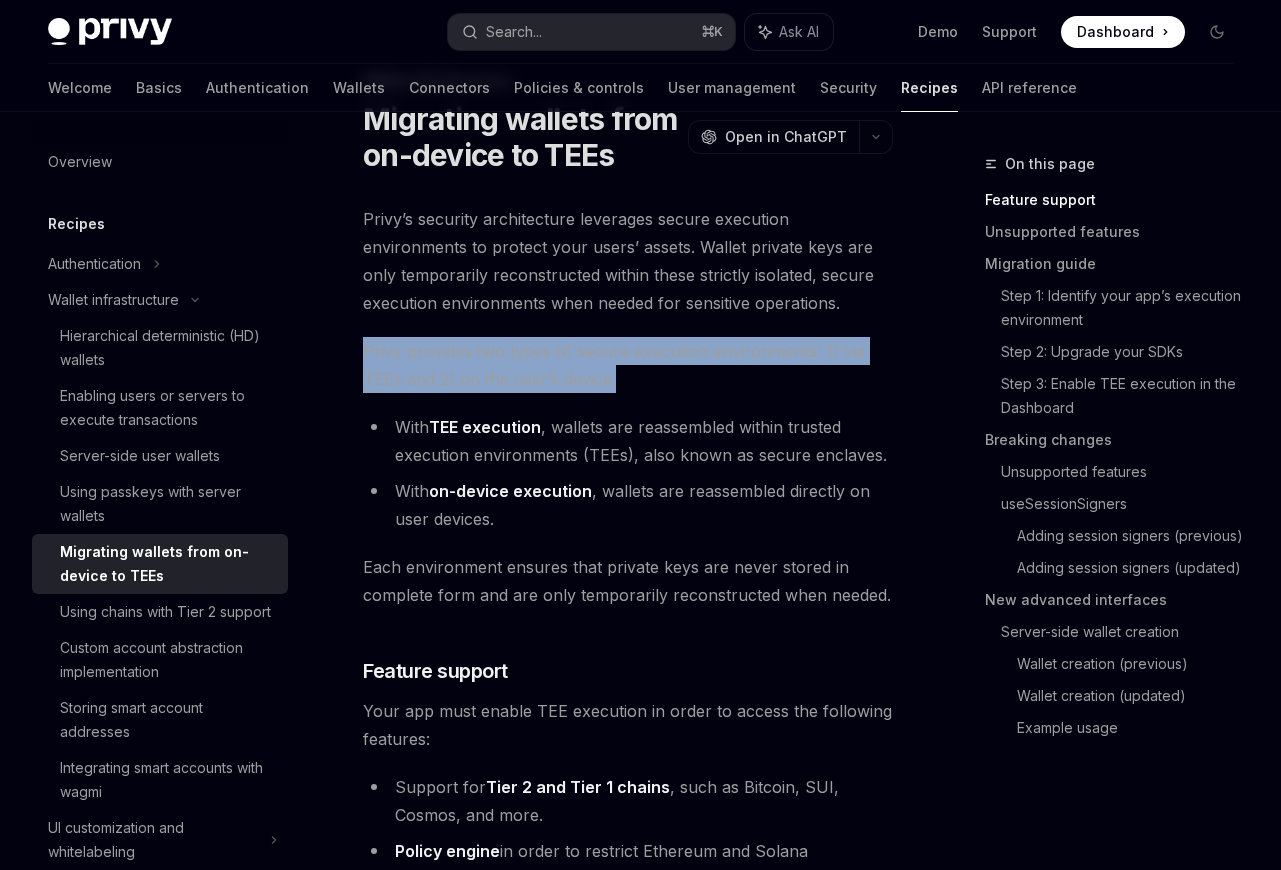 drag, startPoint x: 643, startPoint y: 336, endPoint x: 660, endPoint y: 379, distance: 46.238514 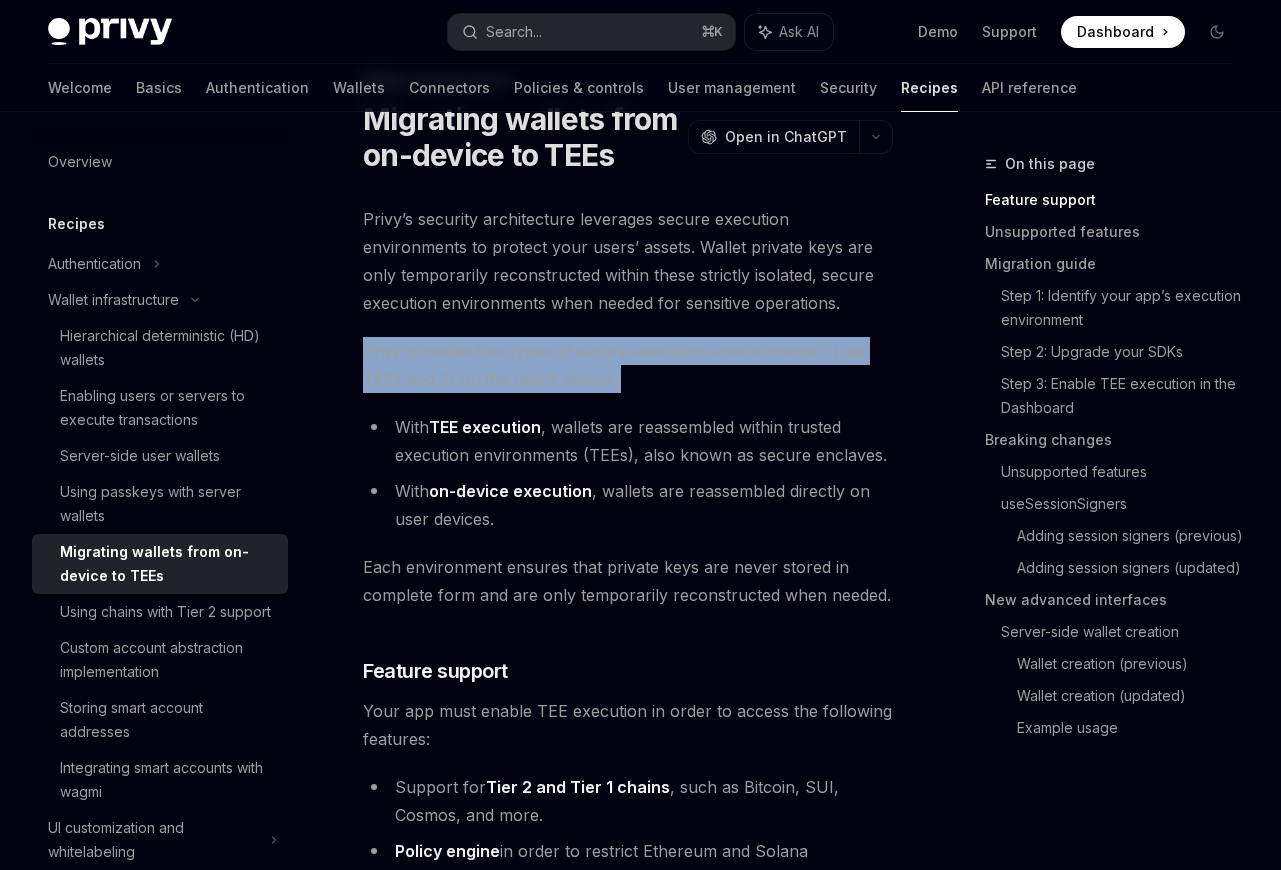 drag, startPoint x: 628, startPoint y: 319, endPoint x: 655, endPoint y: 375, distance: 62.169125 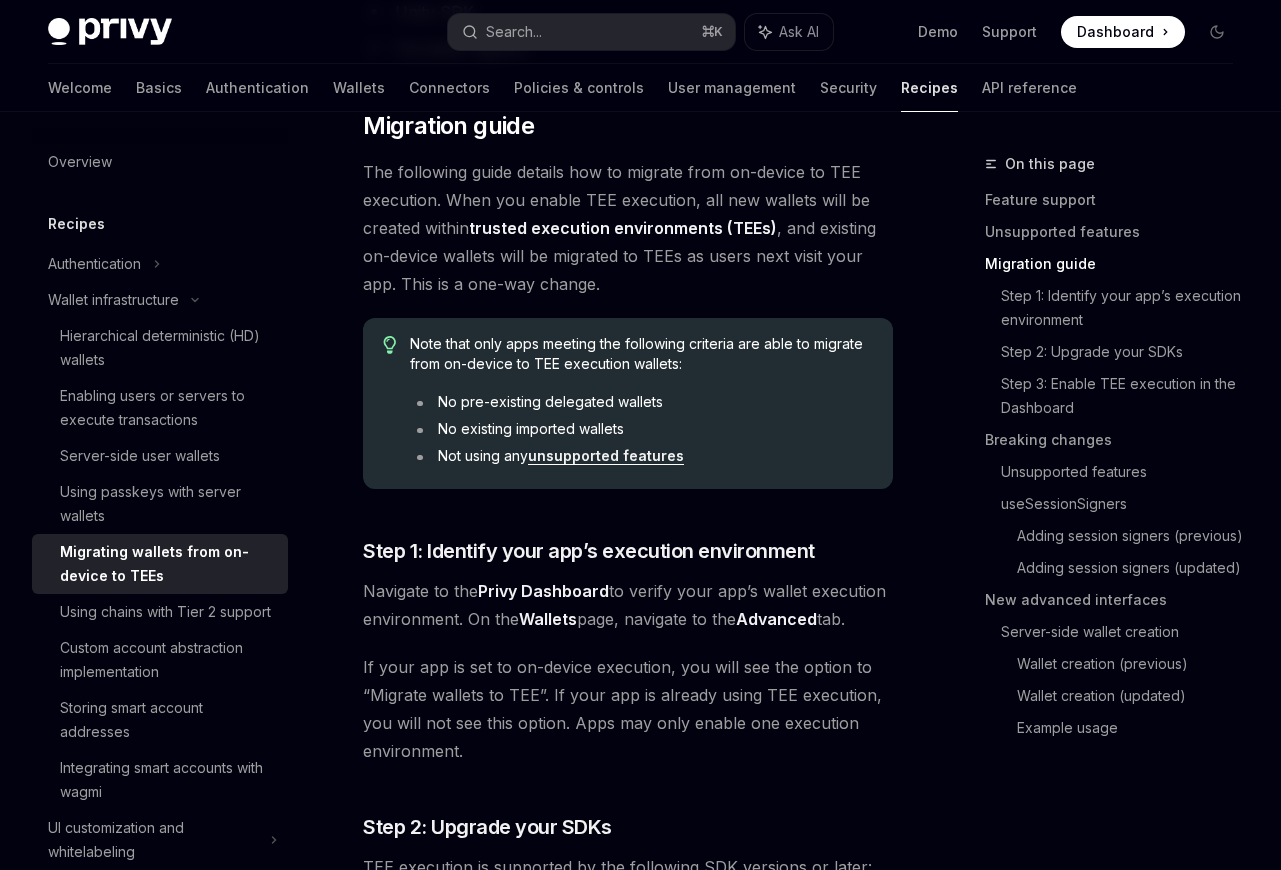 scroll, scrollTop: 1188, scrollLeft: 0, axis: vertical 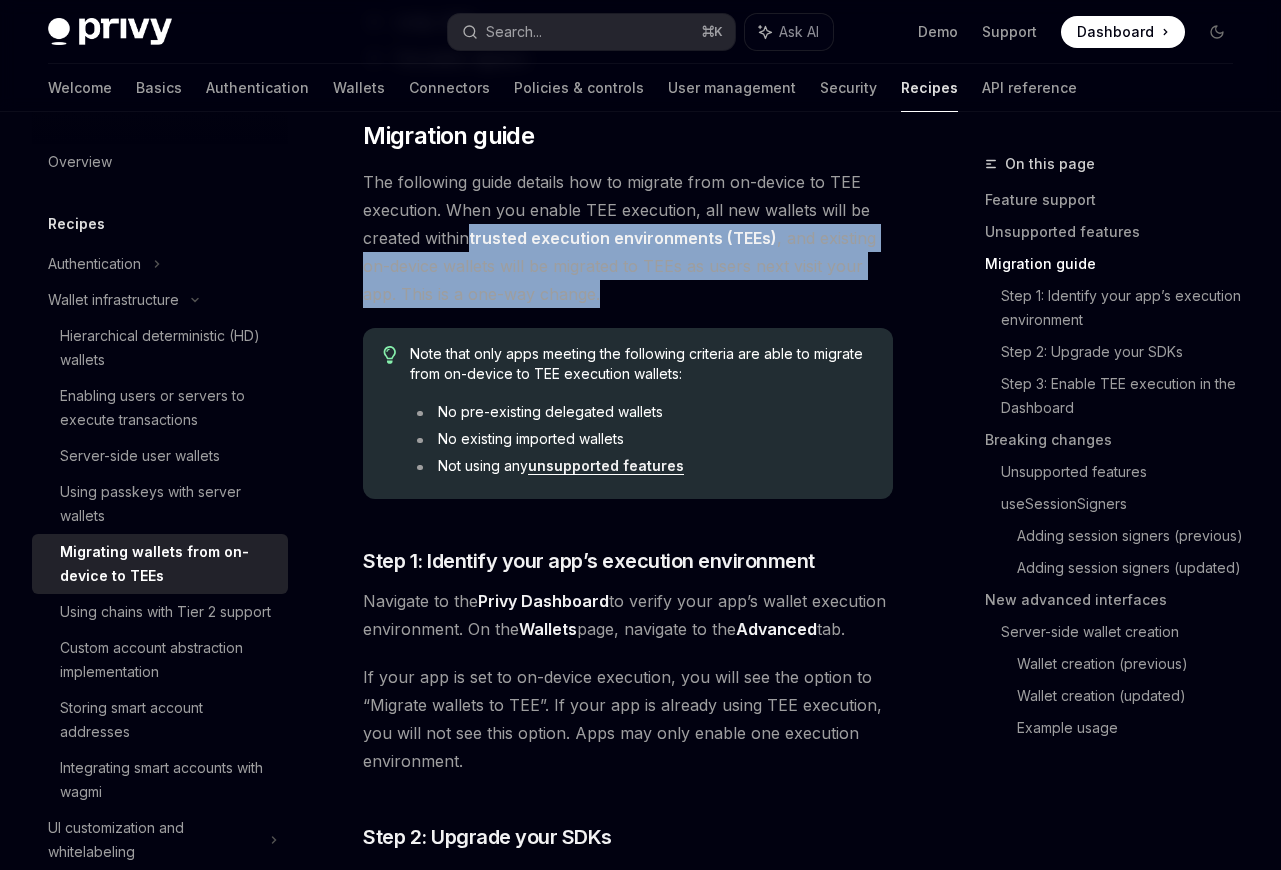 drag, startPoint x: 637, startPoint y: 302, endPoint x: 471, endPoint y: 240, distance: 177.20045 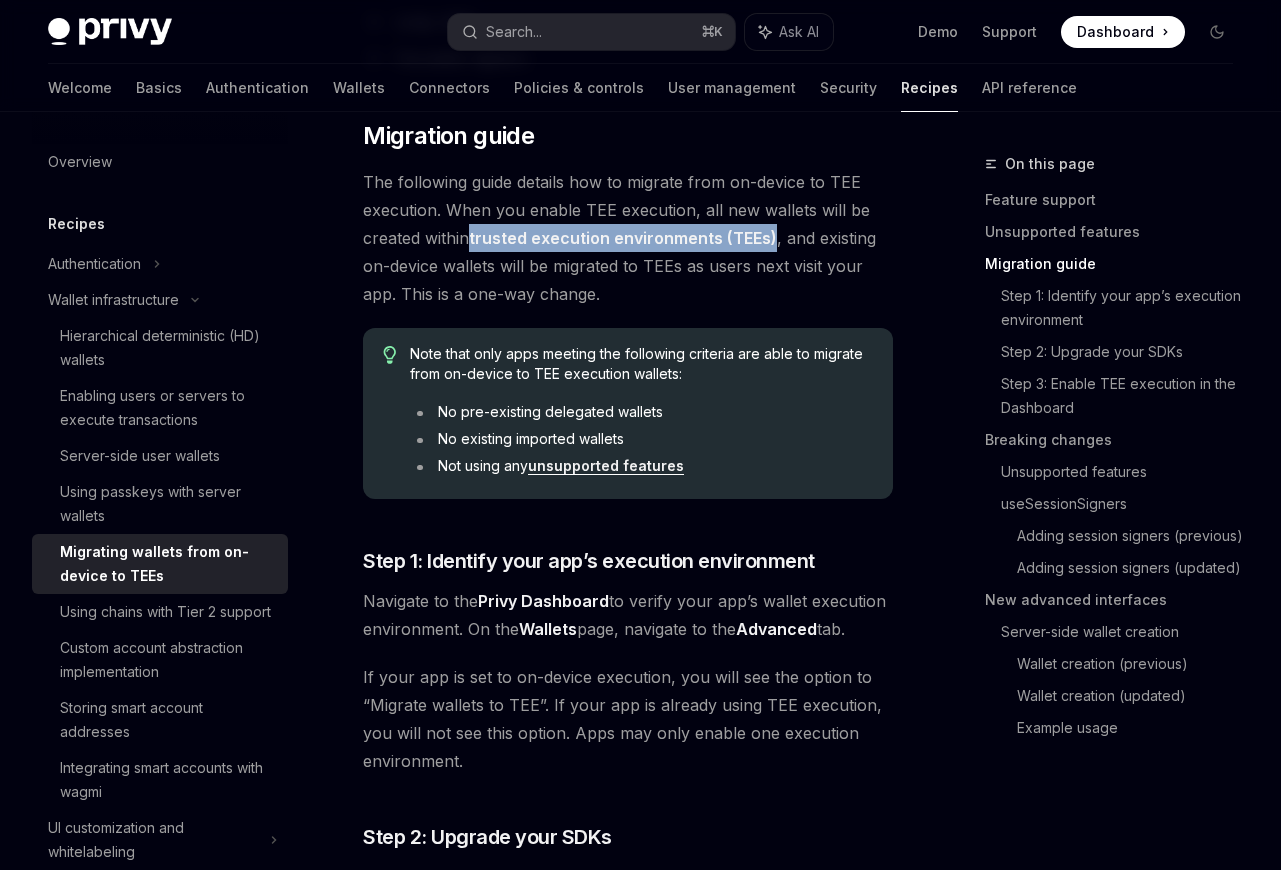drag, startPoint x: 474, startPoint y: 238, endPoint x: 775, endPoint y: 240, distance: 301.00665 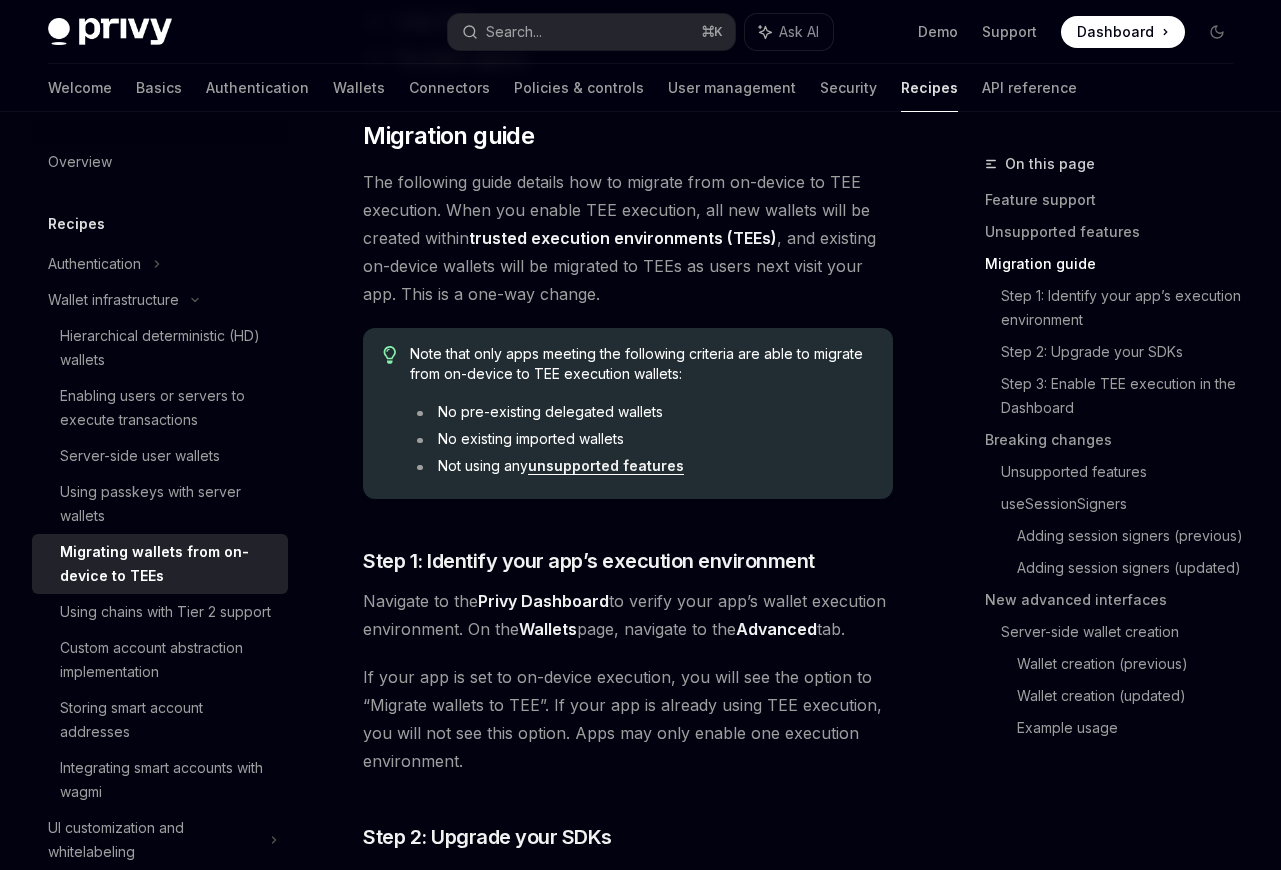 click on "The following guide details how to migrate from on-device to TEE execution. When you enable TEE execution, all new wallets will be created within  trusted execution environments (TEEs) , and existing on-device wallets will be migrated to TEEs as users next visit your app. This is a one-way change." at bounding box center (628, 238) 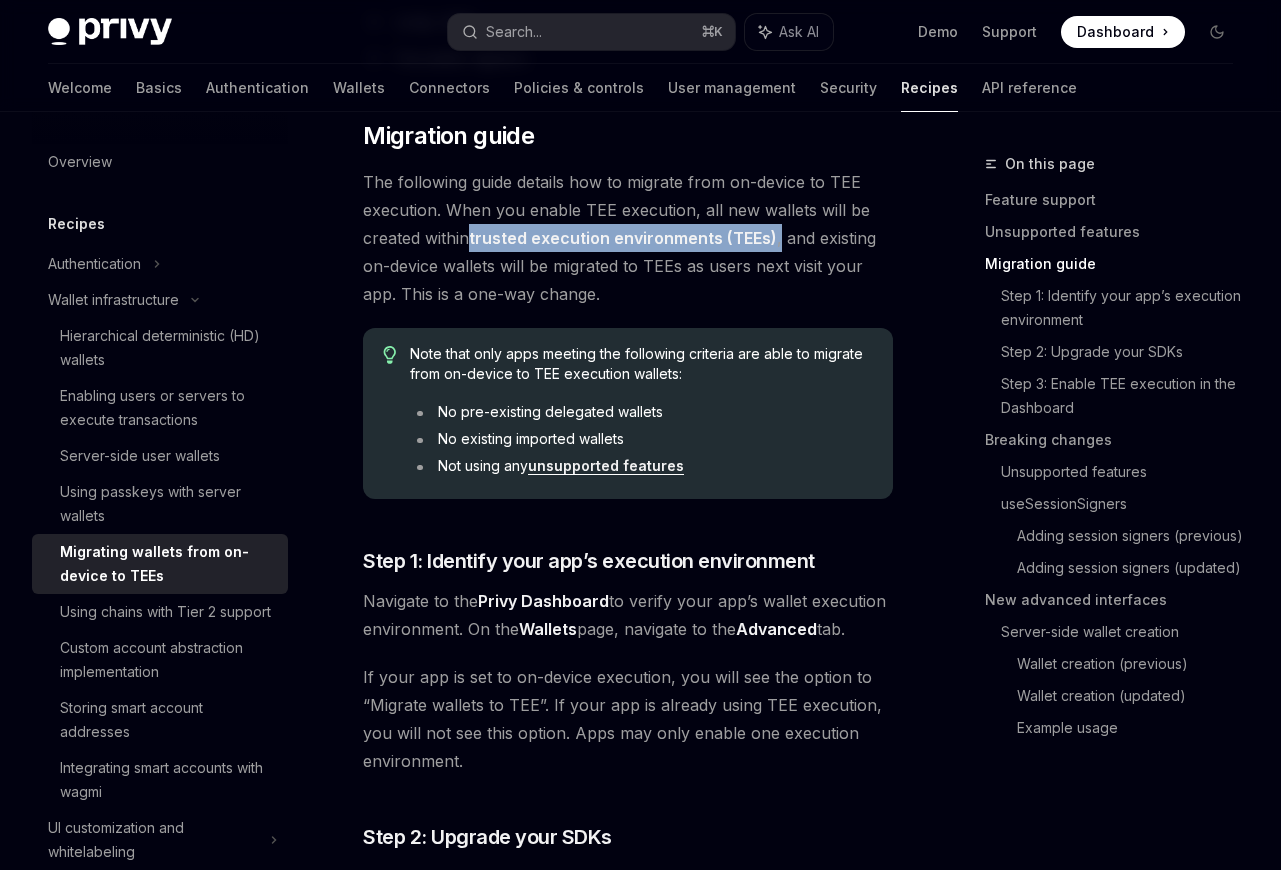 drag, startPoint x: 775, startPoint y: 240, endPoint x: 490, endPoint y: 242, distance: 285.00702 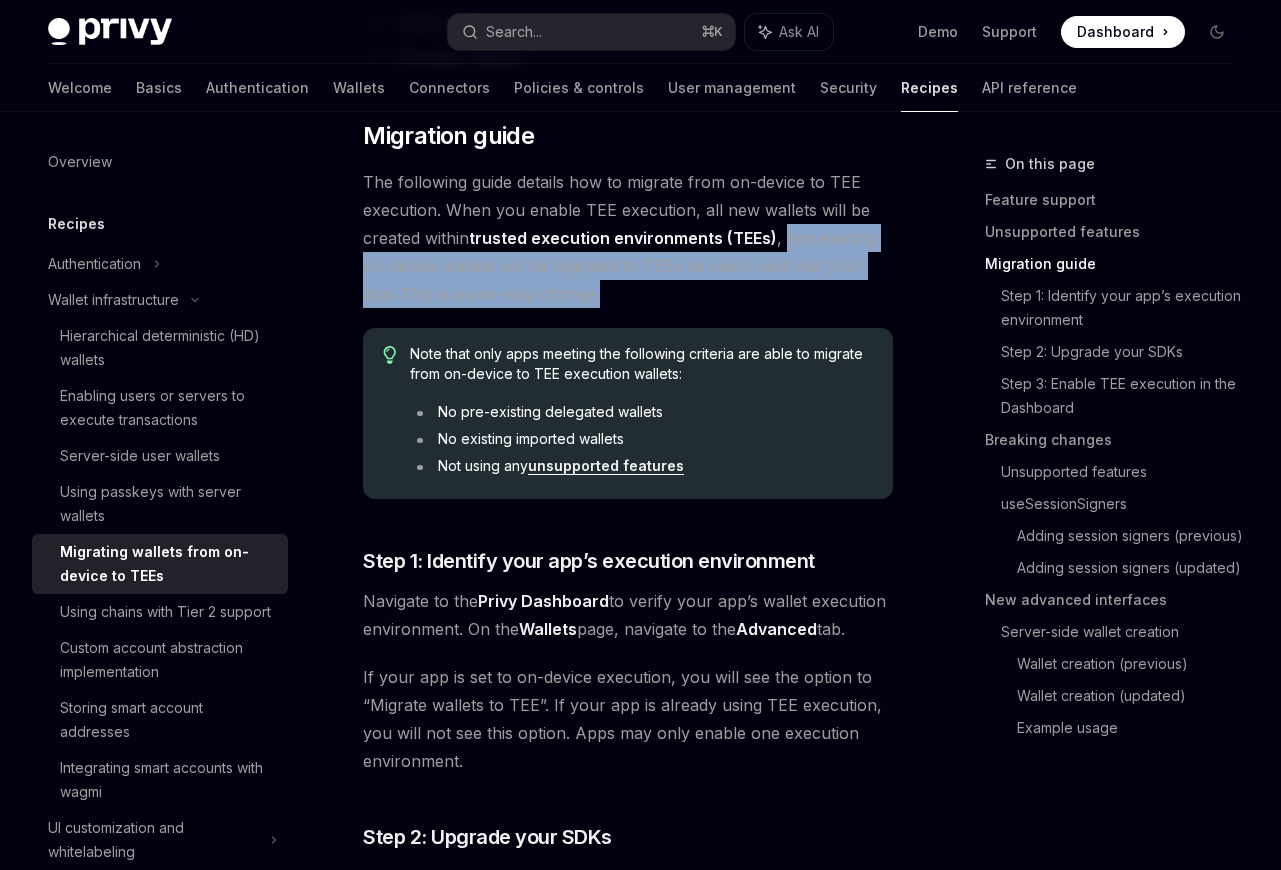 drag, startPoint x: 787, startPoint y: 236, endPoint x: 780, endPoint y: 293, distance: 57.428215 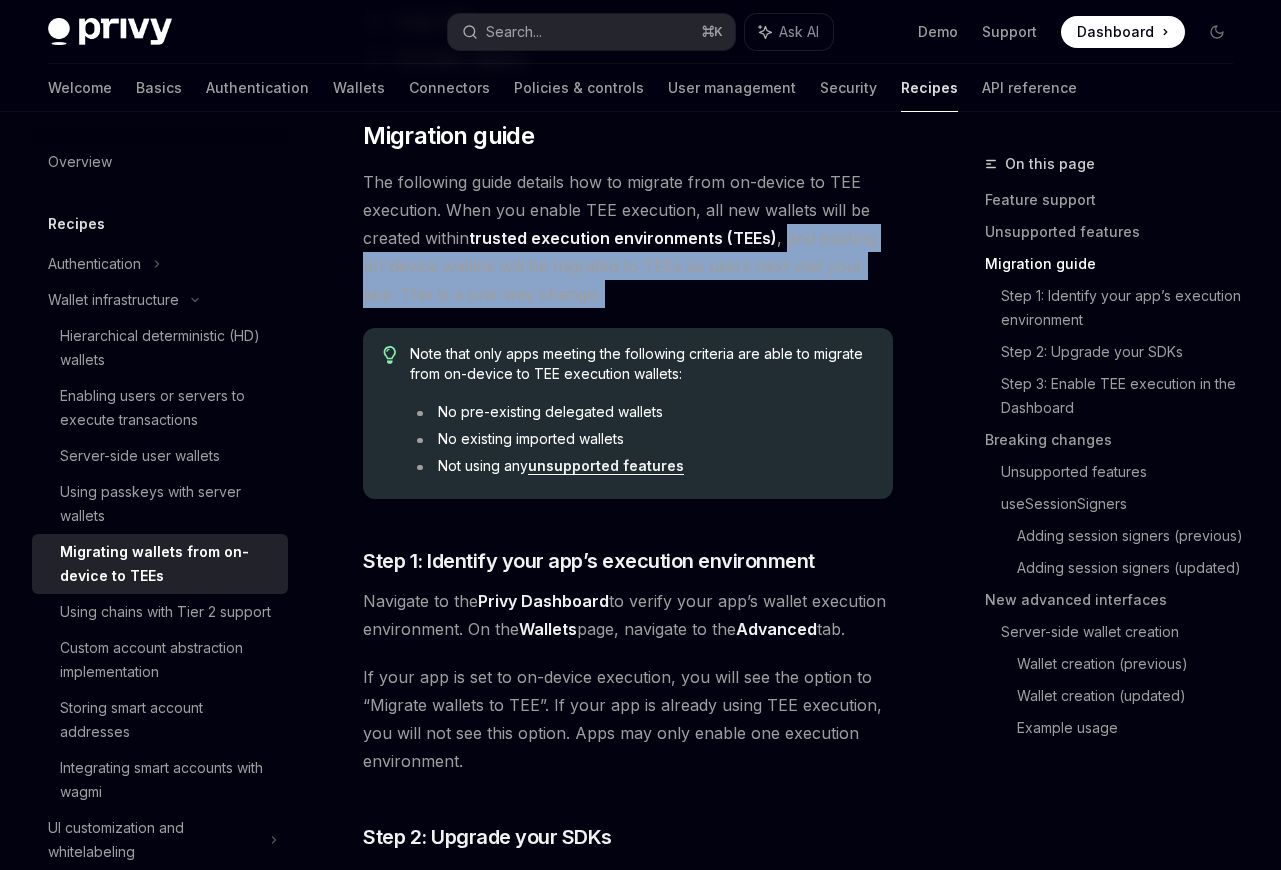 drag, startPoint x: 786, startPoint y: 244, endPoint x: 787, endPoint y: 283, distance: 39.012817 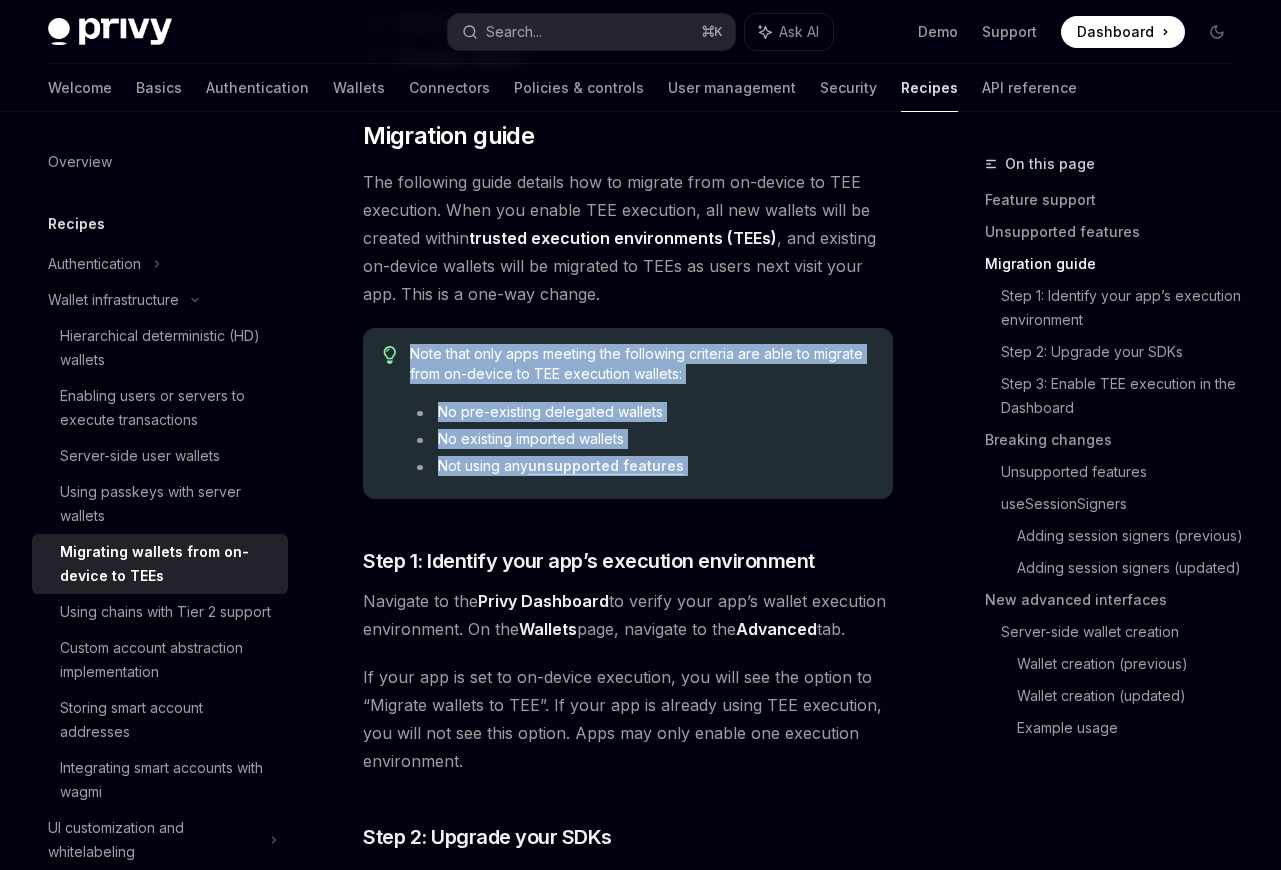 drag, startPoint x: 633, startPoint y: 342, endPoint x: 724, endPoint y: 499, distance: 181.46625 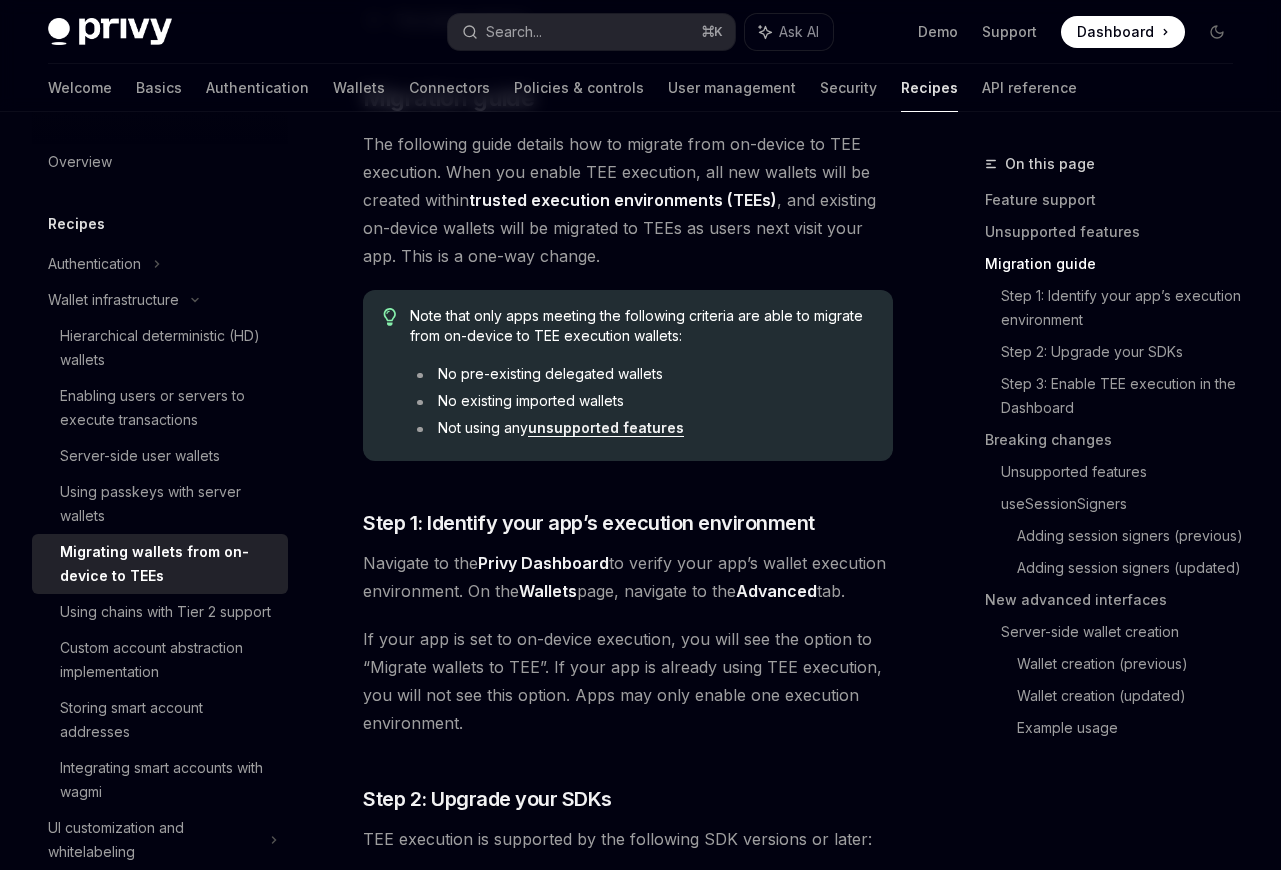 scroll, scrollTop: 1250, scrollLeft: 0, axis: vertical 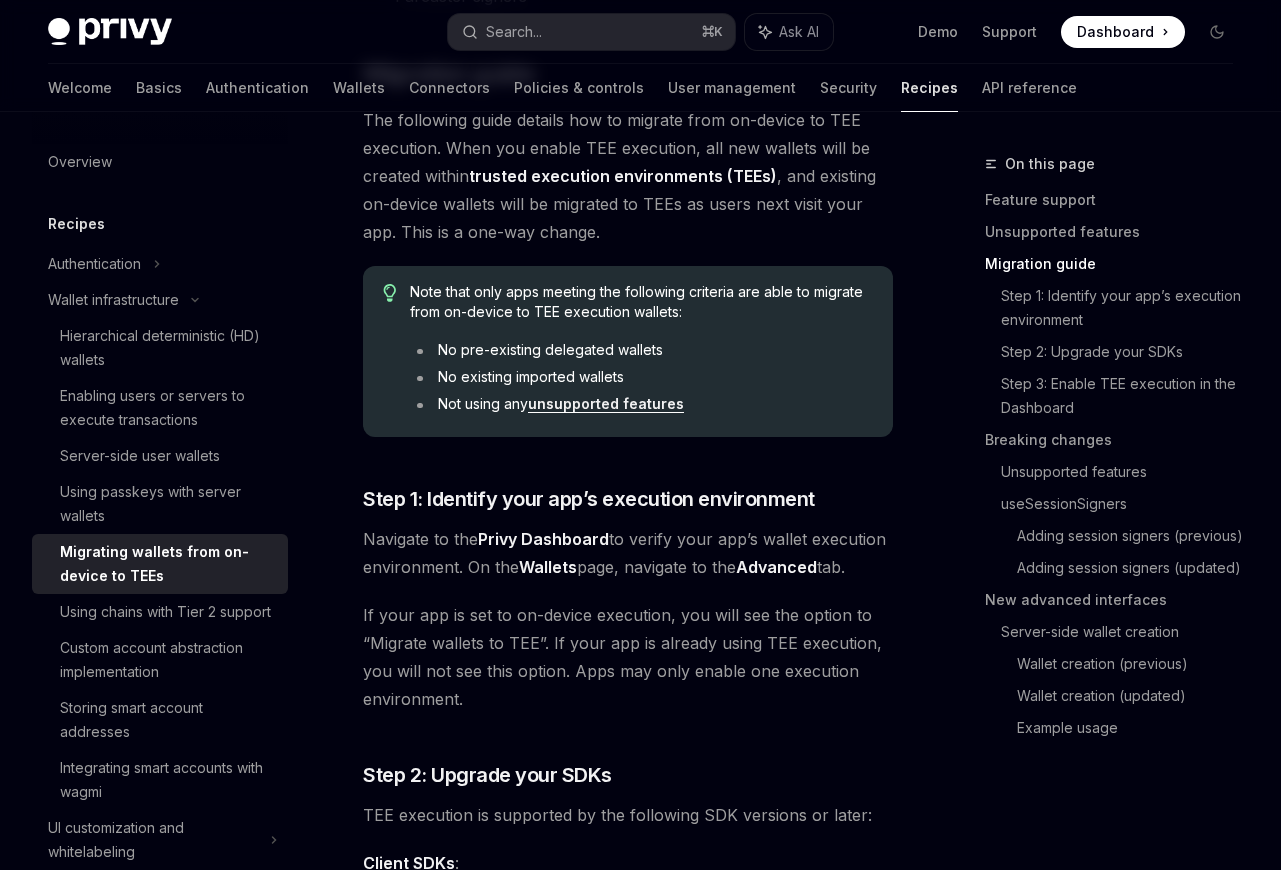 click on "Privy’s security architecture leverages secure execution environments to protect your users’ assets. Wallet private keys are only temporarily reconstructed within these strictly isolated, secure execution environments when needed for sensitive operations.
Privy provides two types of secure execution environments: 1) via TEEs and 2) on the user’s device.
With  TEE execution , wallets are reassembled within trusted execution environments (TEEs), also known as secure enclaves.
With  on-device execution , wallets are reassembled directly on user devices.
Each environment ensures that private keys are never stored in complete form and are only temporarily reconstructed when needed.
​ Feature support
Your app must enable TEE execution in order to access the following features:
Support for  Tier 2 and Tier 1 chains , such as Bitcoin, SUI, Cosmos, and more.
Policy engine  in order to restrict Ethereum and Solana transactions.
Server-side access to wallets, using  session signers ." at bounding box center (628, 2908) 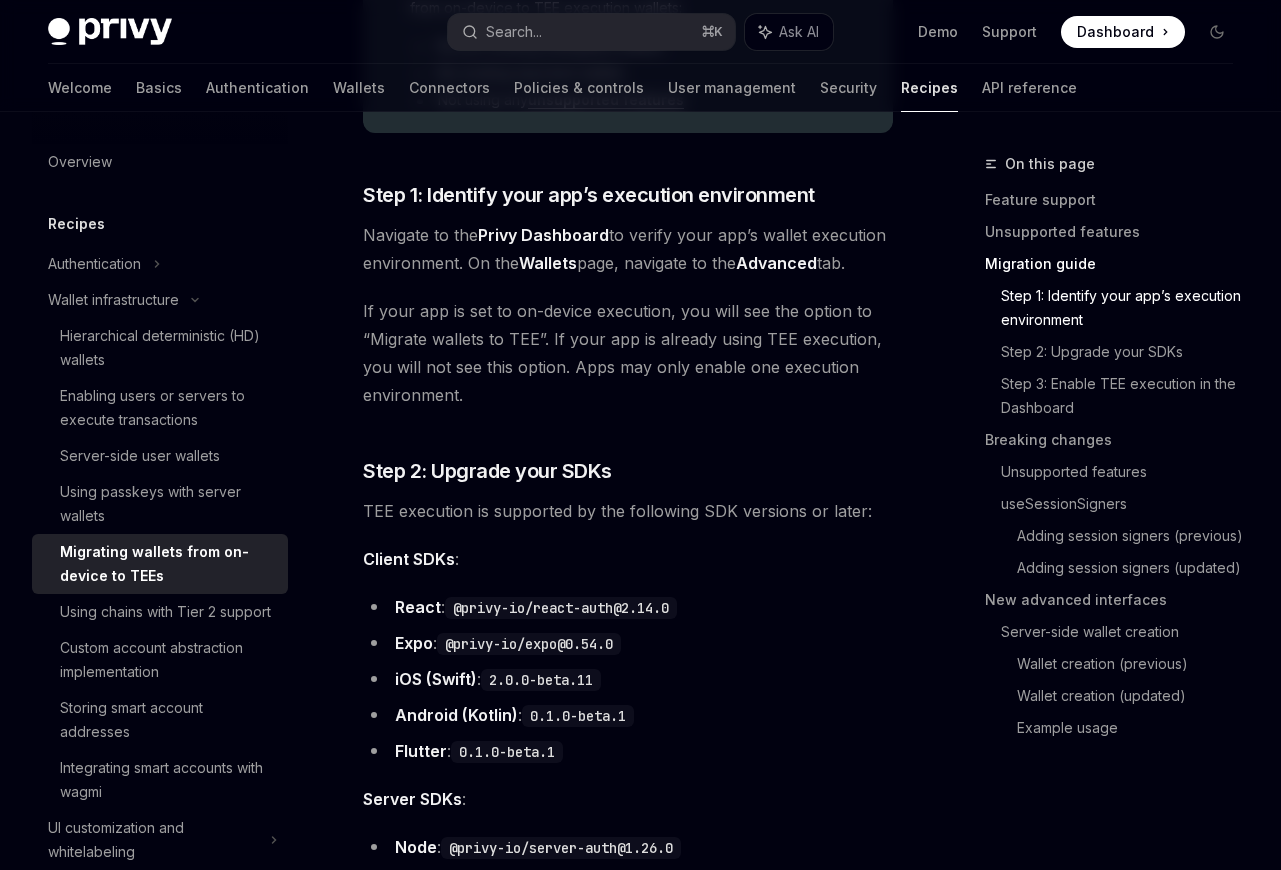 scroll, scrollTop: 1576, scrollLeft: 0, axis: vertical 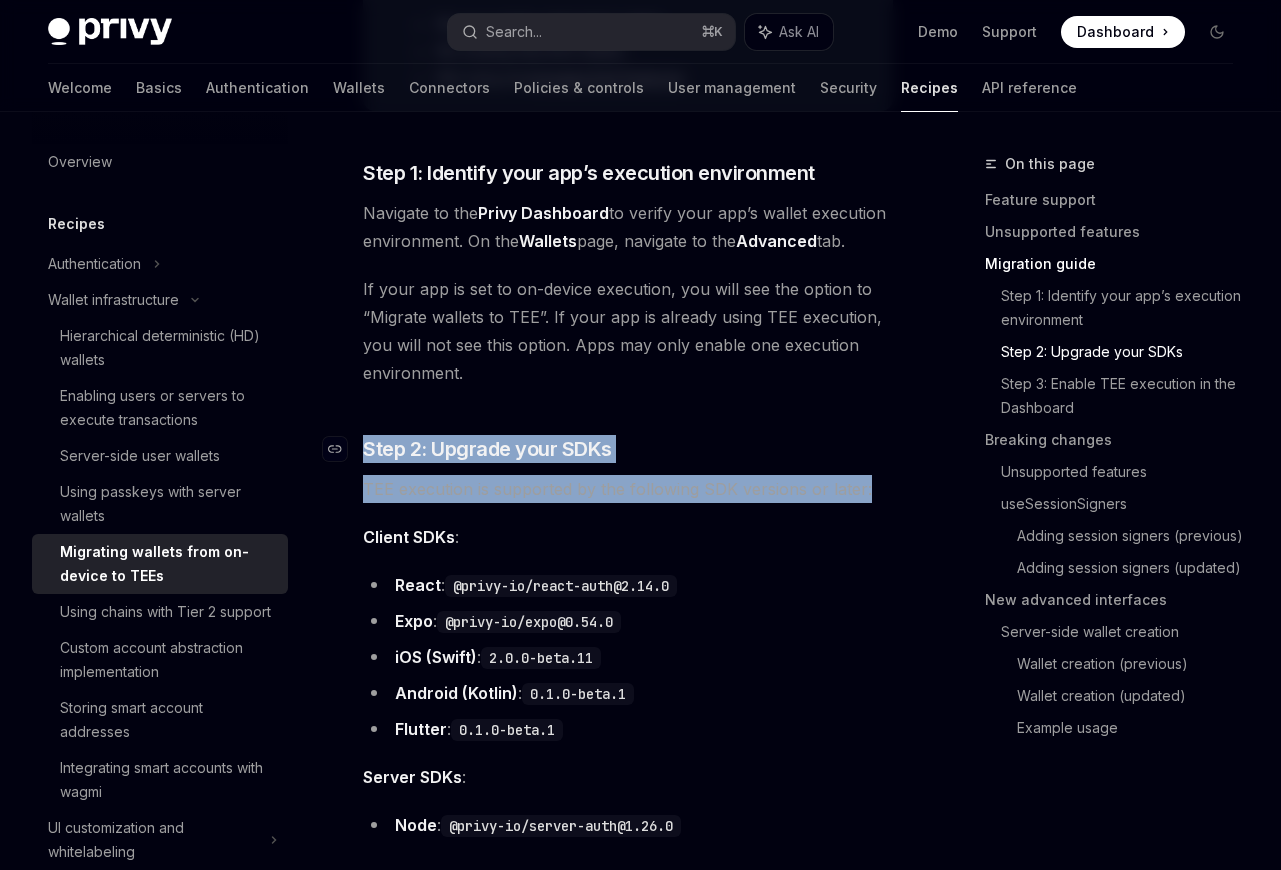 drag, startPoint x: 678, startPoint y: 521, endPoint x: 355, endPoint y: 447, distance: 331.36838 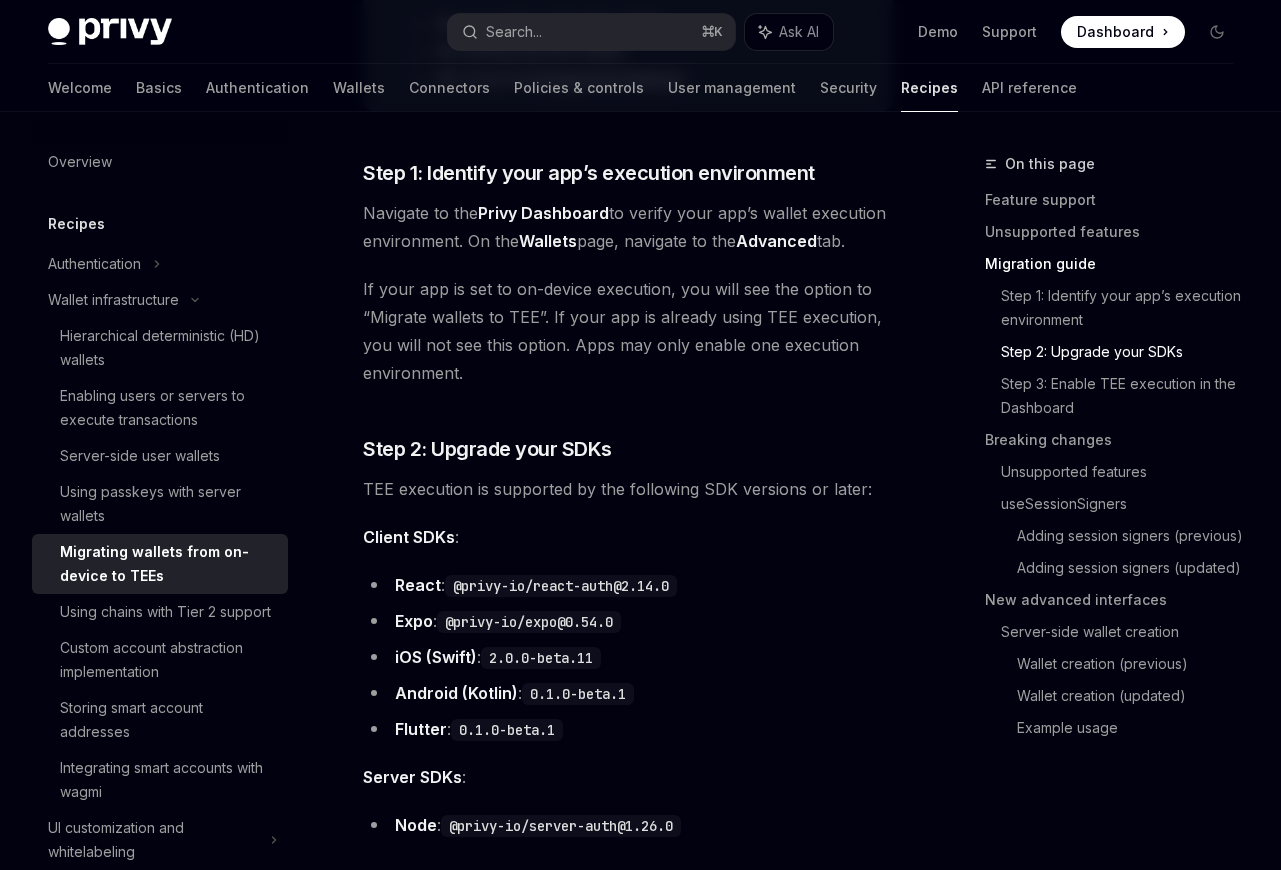 click on "Privy’s security architecture leverages secure execution environments to protect your users’ assets. Wallet private keys are only temporarily reconstructed within these strictly isolated, secure execution environments when needed for sensitive operations.
Privy provides two types of secure execution environments: 1) via TEEs and 2) on the user’s device.
With  TEE execution , wallets are reassembled within trusted execution environments (TEEs), also known as secure enclaves.
With  on-device execution , wallets are reassembled directly on user devices.
Each environment ensures that private keys are never stored in complete form and are only temporarily reconstructed when needed.
​ Feature support
Your app must enable TEE execution in order to access the following features:
Support for  Tier 2 and Tier 1 chains , such as Bitcoin, SUI, Cosmos, and more.
Policy engine  in order to restrict Ethereum and Solana transactions.
Server-side access to wallets, using  session signers ." at bounding box center (628, 2582) 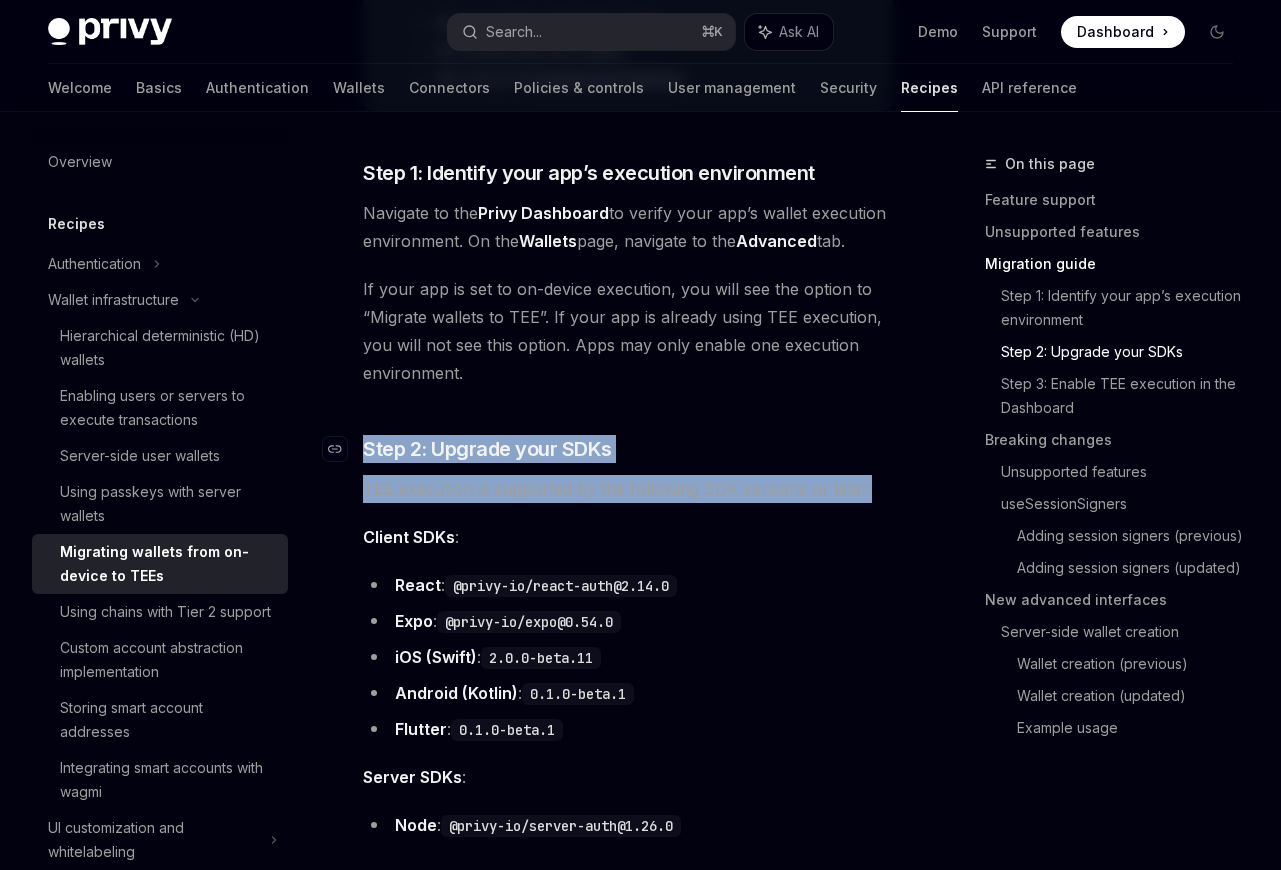 drag, startPoint x: 876, startPoint y: 495, endPoint x: 364, endPoint y: 445, distance: 514.4356 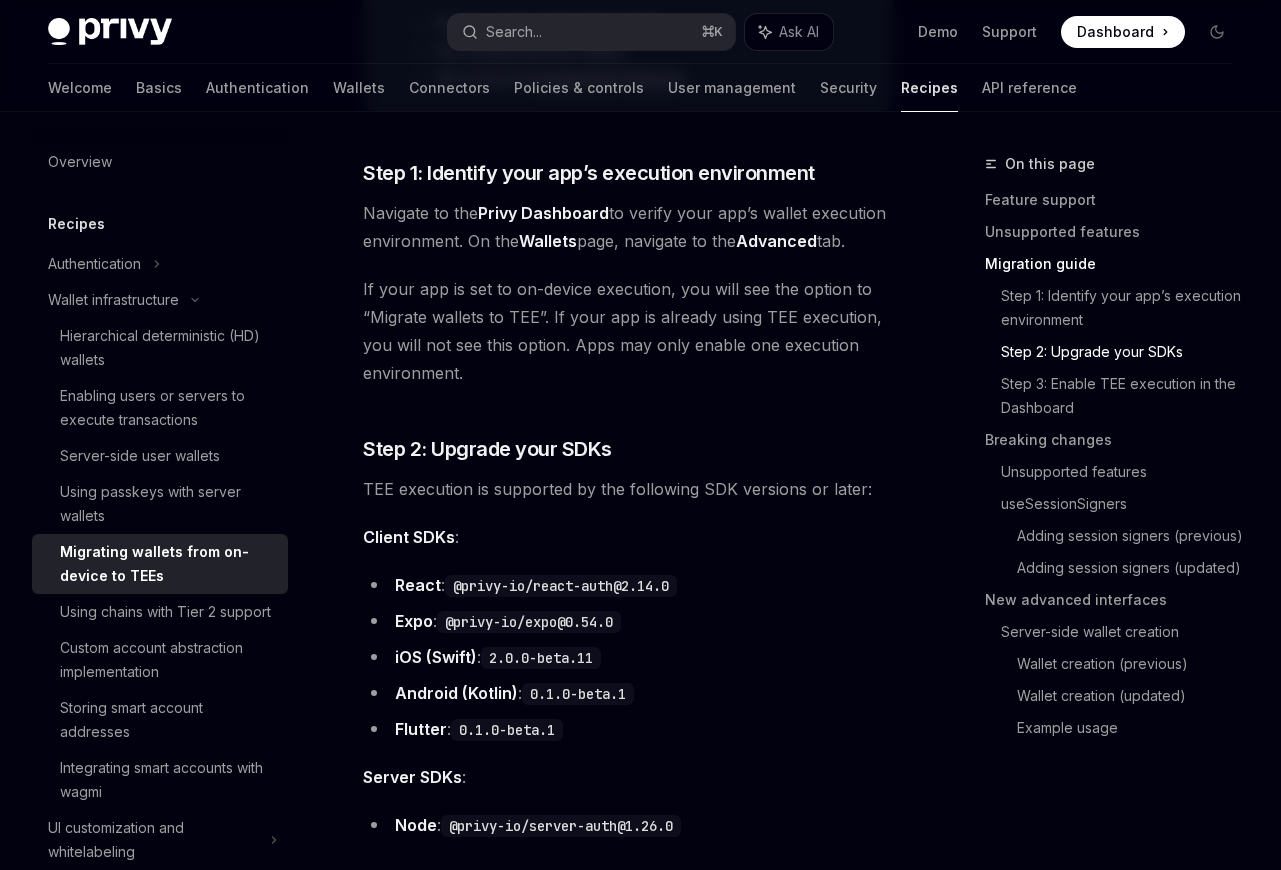 click on "Privy’s security architecture leverages secure execution environments to protect your users’ assets. Wallet private keys are only temporarily reconstructed within these strictly isolated, secure execution environments when needed for sensitive operations.
Privy provides two types of secure execution environments: 1) via TEEs and 2) on the user’s device.
With  TEE execution , wallets are reassembled within trusted execution environments (TEEs), also known as secure enclaves.
With  on-device execution , wallets are reassembled directly on user devices.
Each environment ensures that private keys are never stored in complete form and are only temporarily reconstructed when needed.
​ Feature support
Your app must enable TEE execution in order to access the following features:
Support for  Tier 2 and Tier 1 chains , such as Bitcoin, SUI, Cosmos, and more.
Policy engine  in order to restrict Ethereum and Solana transactions.
Server-side access to wallets, using  session signers ." at bounding box center (628, 2582) 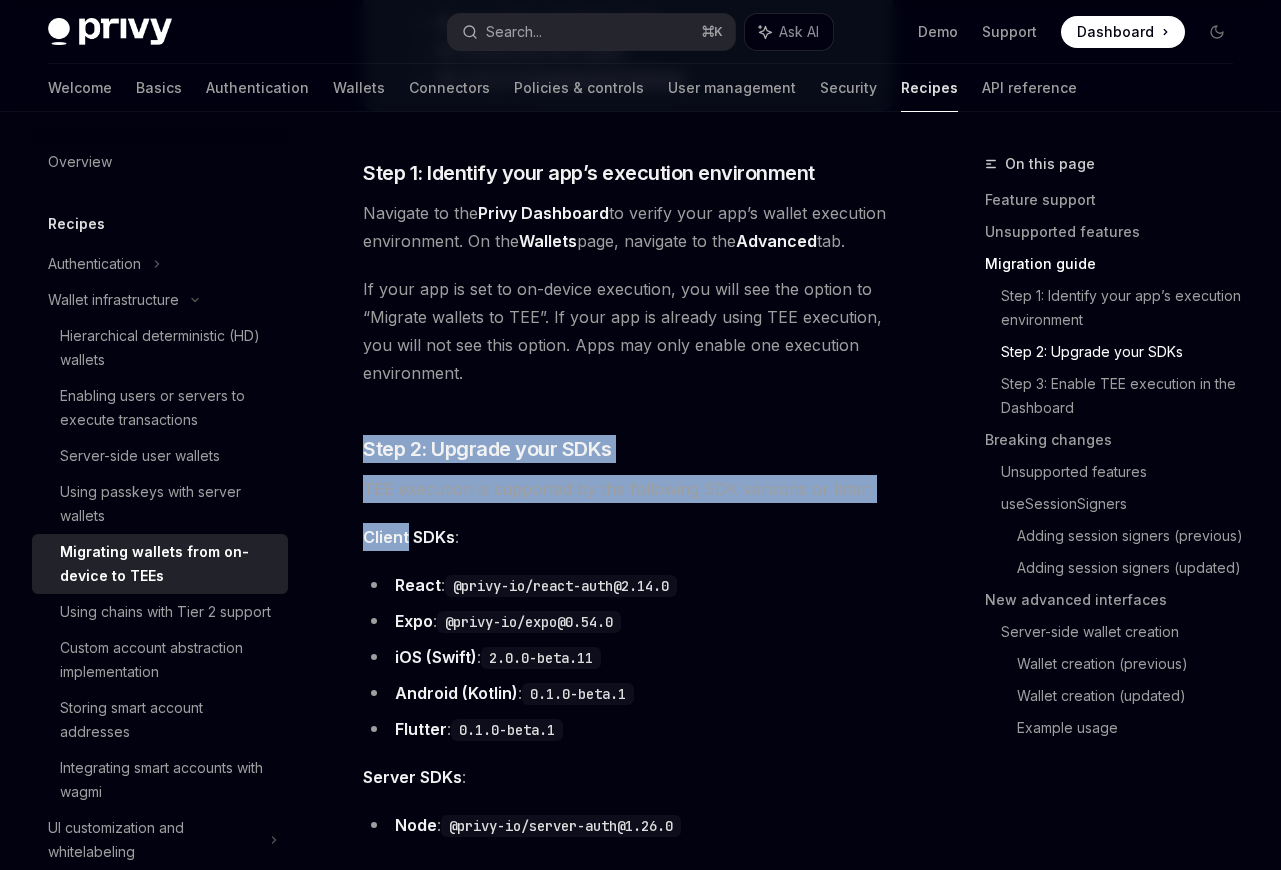 drag, startPoint x: 365, startPoint y: 412, endPoint x: 849, endPoint y: 504, distance: 492.66623 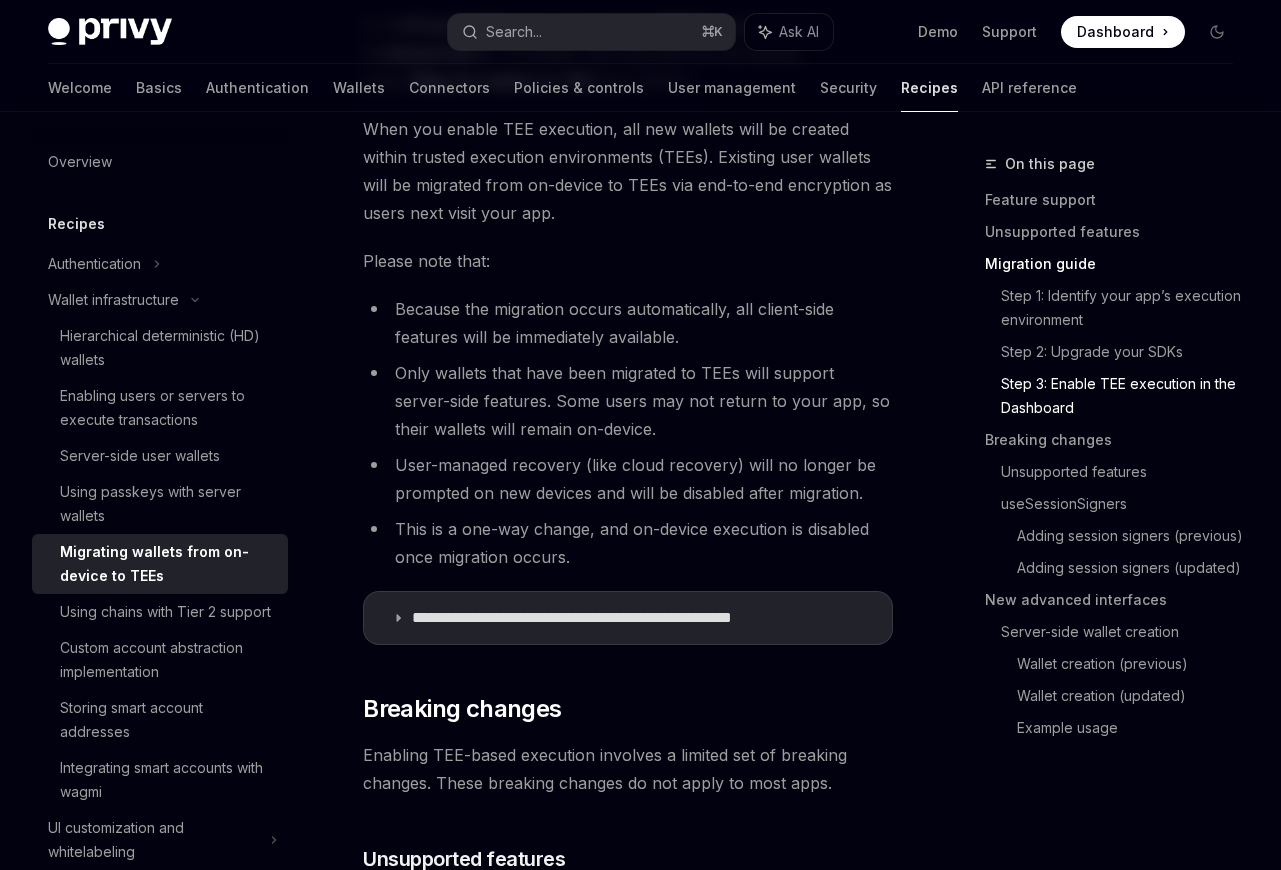 scroll, scrollTop: 2505, scrollLeft: 0, axis: vertical 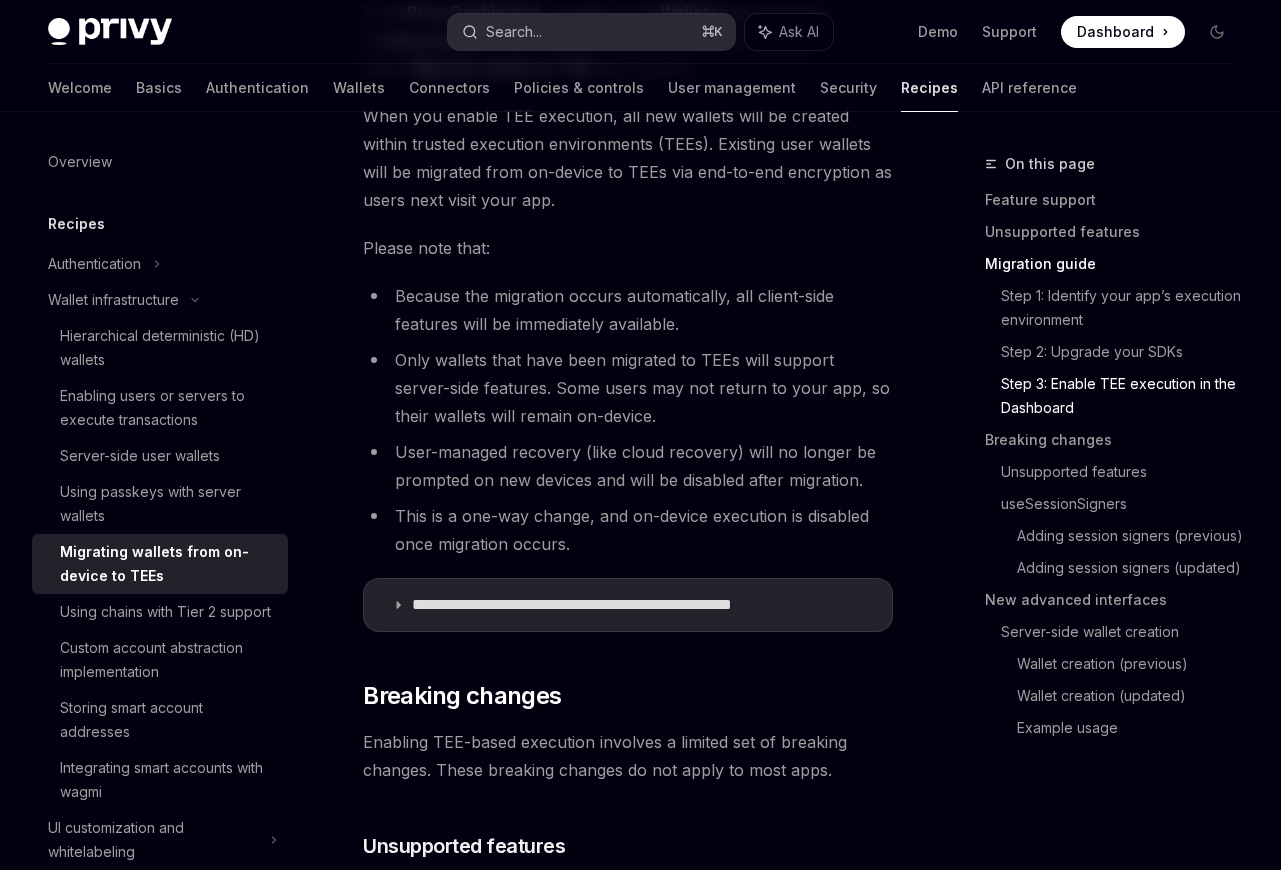 click on "Search... ⌘ K" at bounding box center (591, 32) 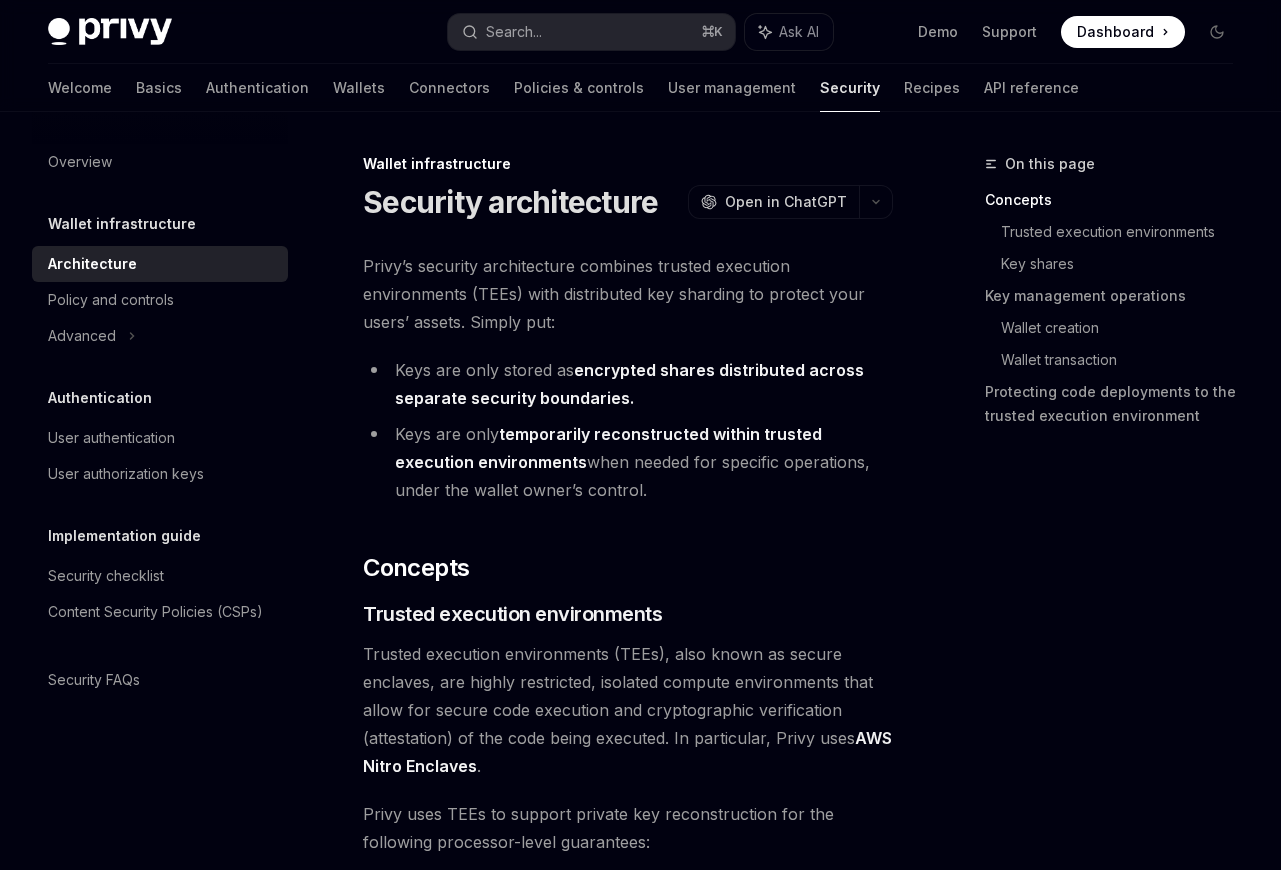scroll, scrollTop: 0, scrollLeft: 0, axis: both 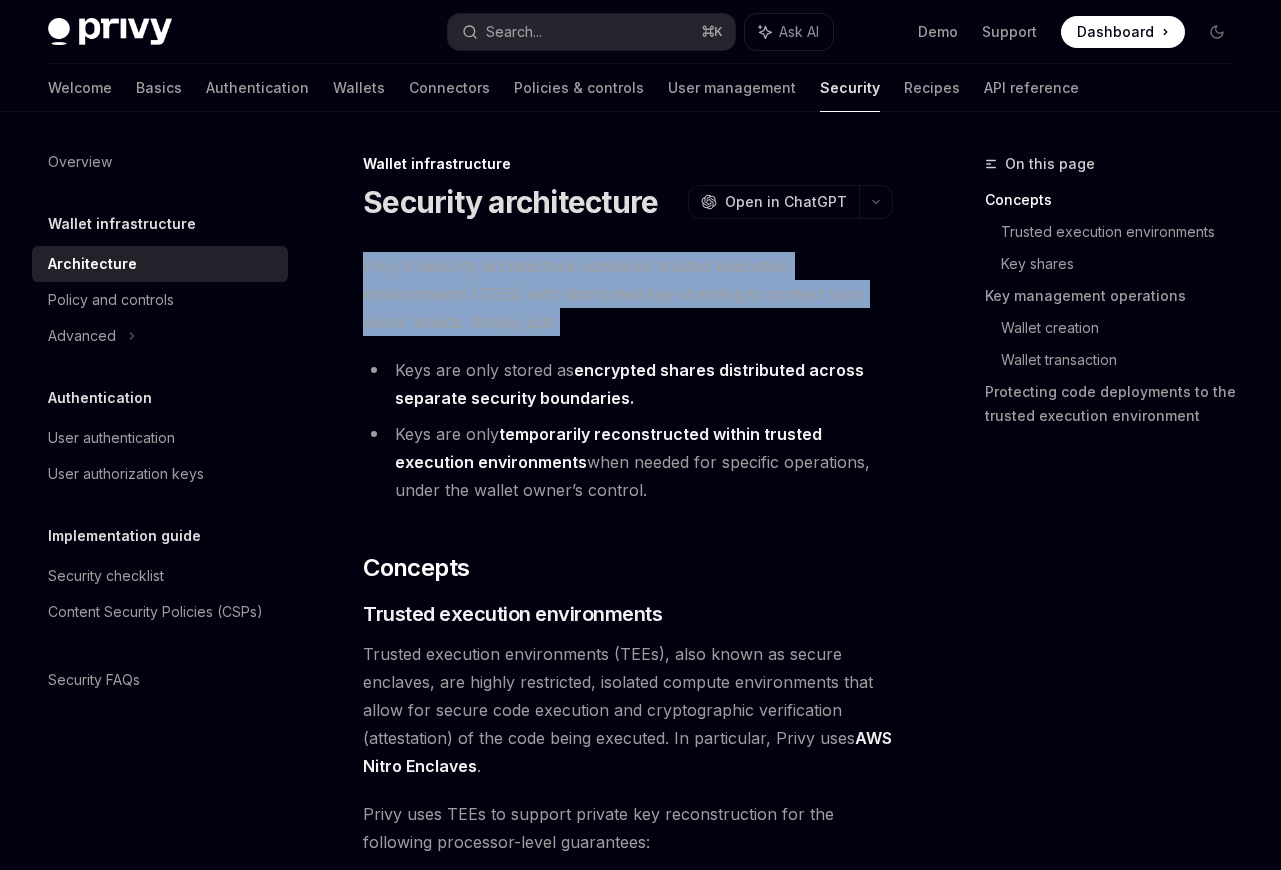 drag, startPoint x: 362, startPoint y: 263, endPoint x: 596, endPoint y: 345, distance: 247.95161 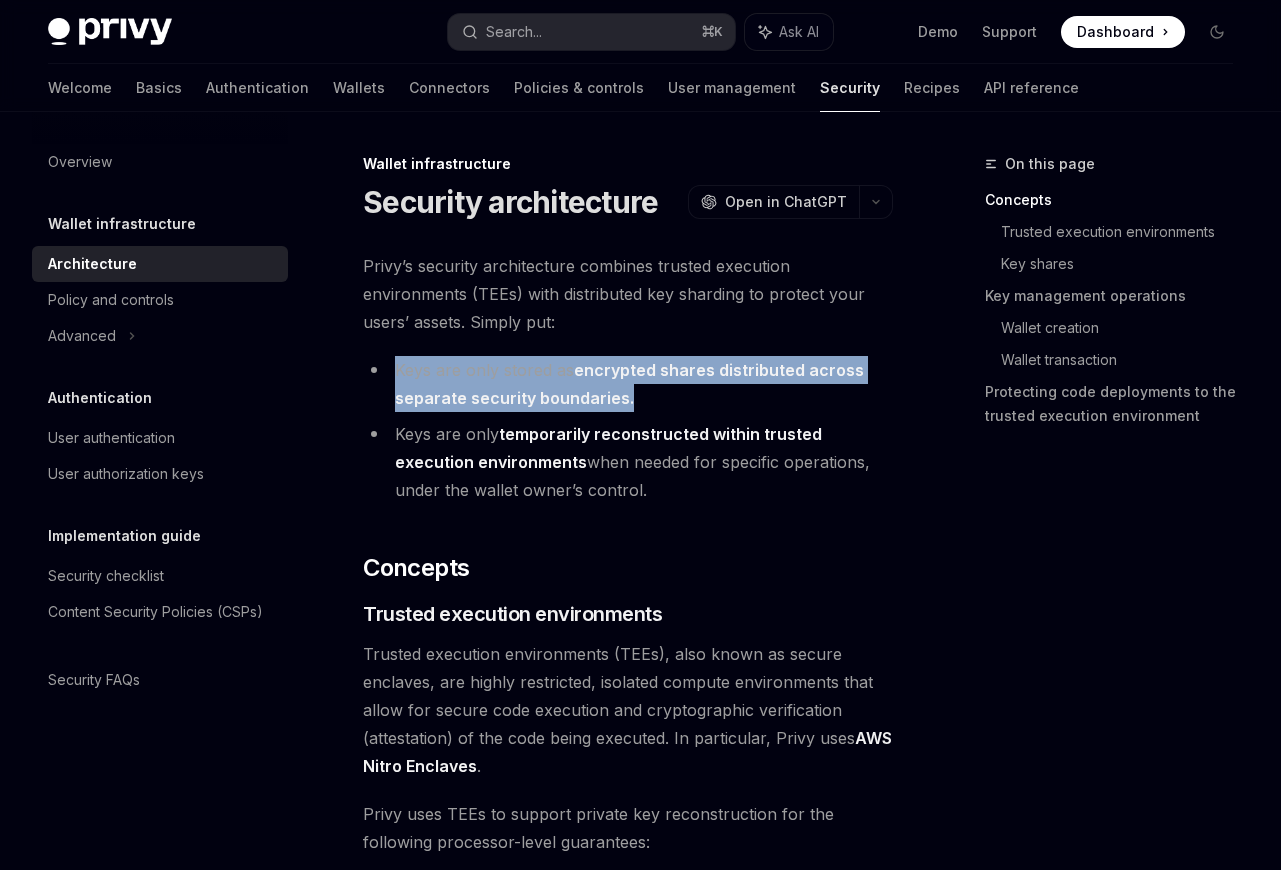 drag, startPoint x: 571, startPoint y: 339, endPoint x: 656, endPoint y: 393, distance: 100.70253 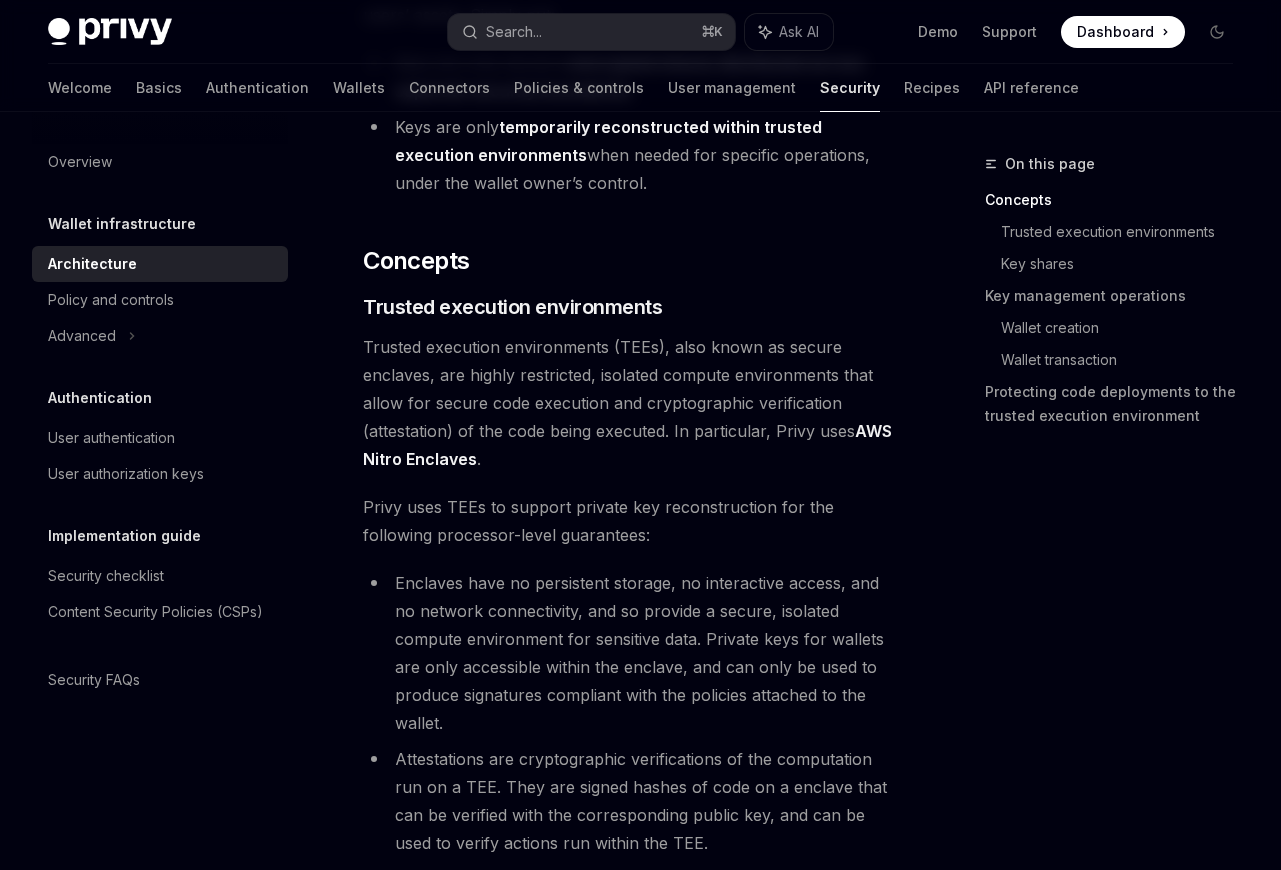 scroll, scrollTop: 310, scrollLeft: 0, axis: vertical 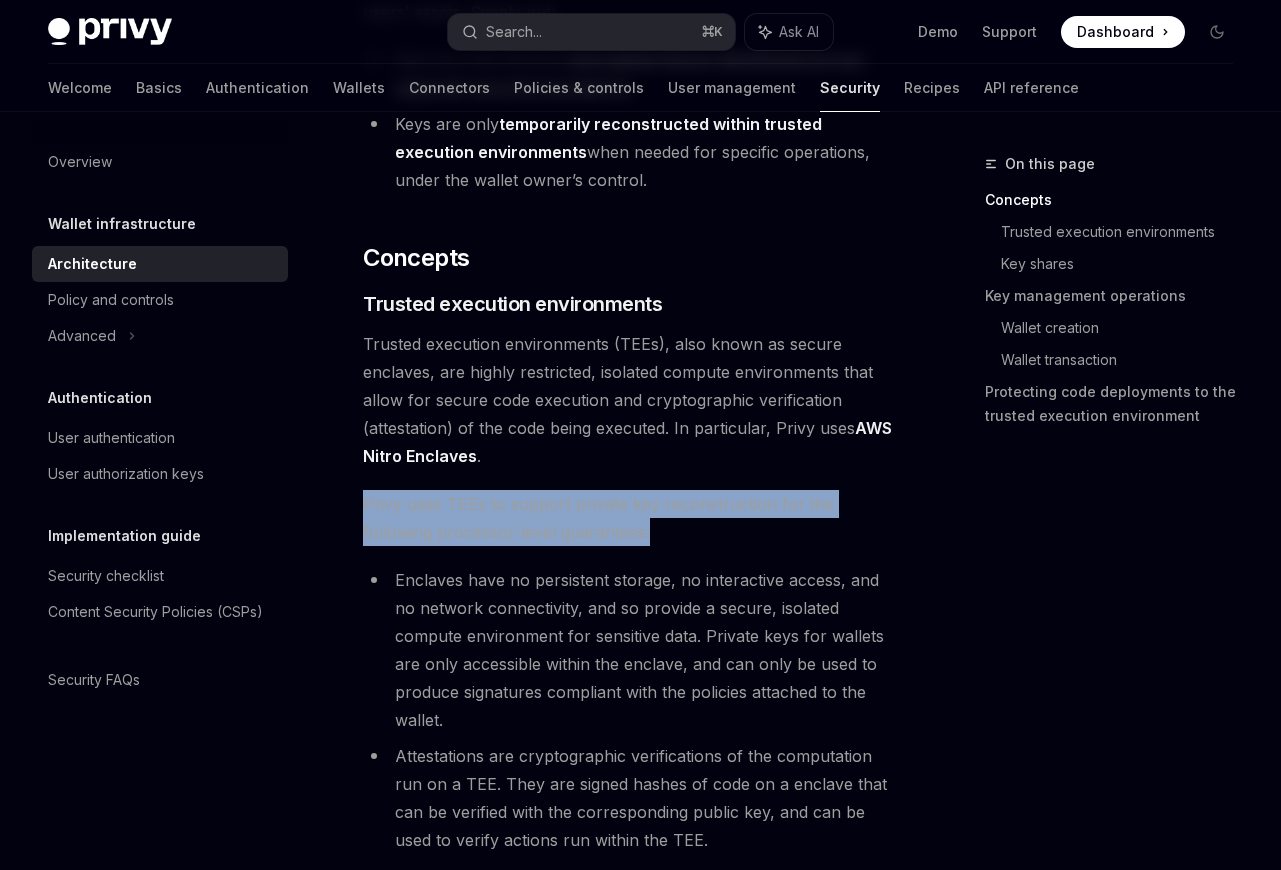 drag, startPoint x: 730, startPoint y: 450, endPoint x: 784, endPoint y: 534, distance: 99.8599 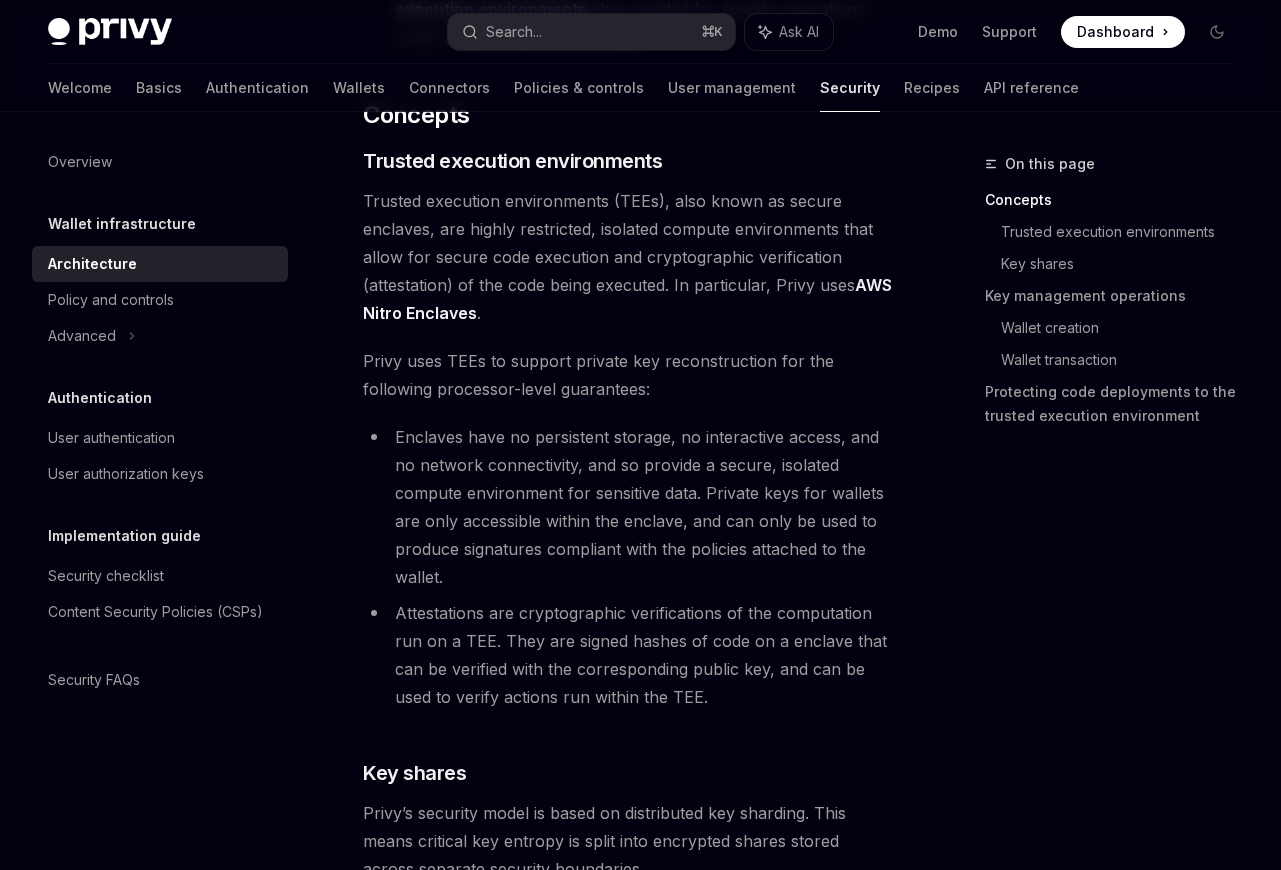 scroll, scrollTop: 472, scrollLeft: 0, axis: vertical 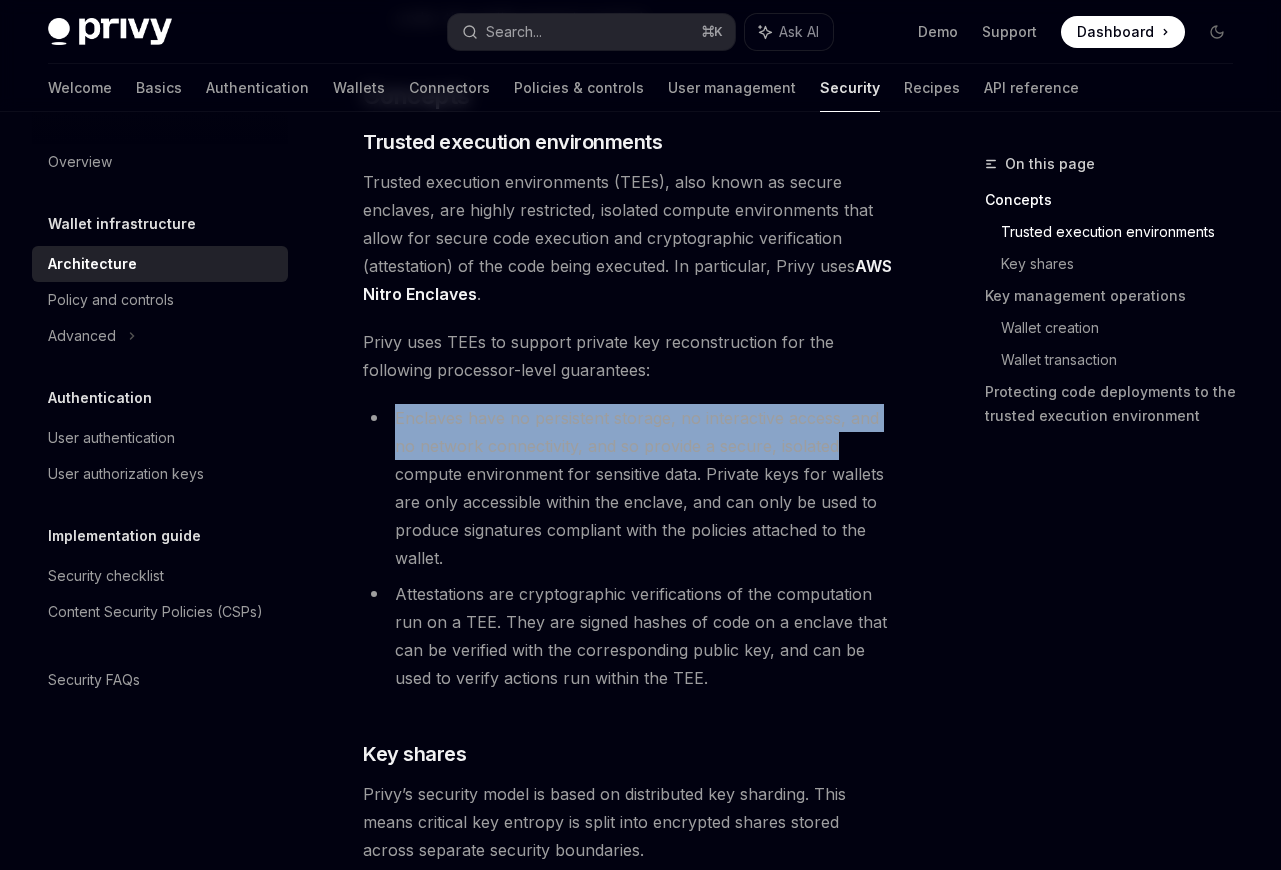 drag, startPoint x: 714, startPoint y: 374, endPoint x: 869, endPoint y: 445, distance: 170.48753 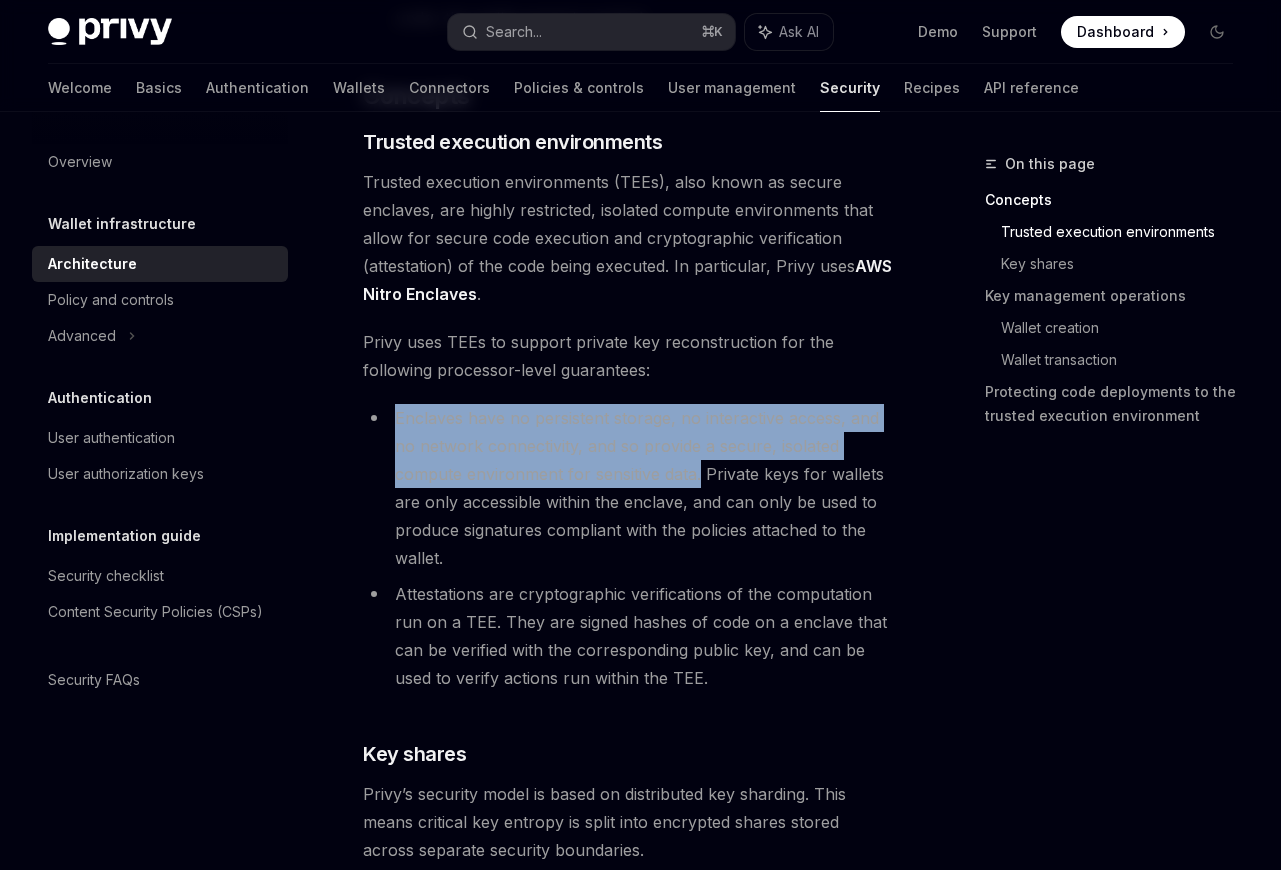 drag, startPoint x: 769, startPoint y: 373, endPoint x: 700, endPoint y: 478, distance: 125.64235 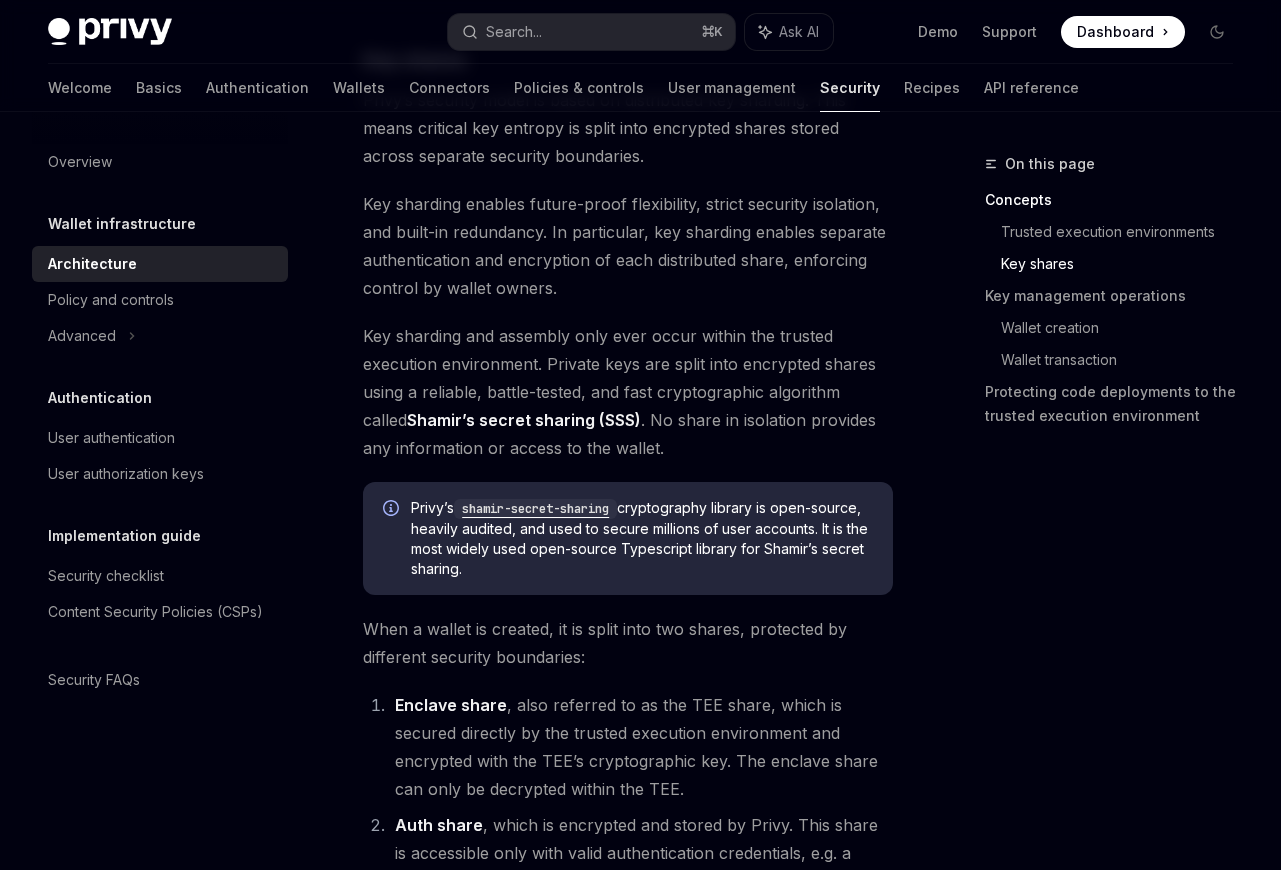 scroll, scrollTop: 1178, scrollLeft: 0, axis: vertical 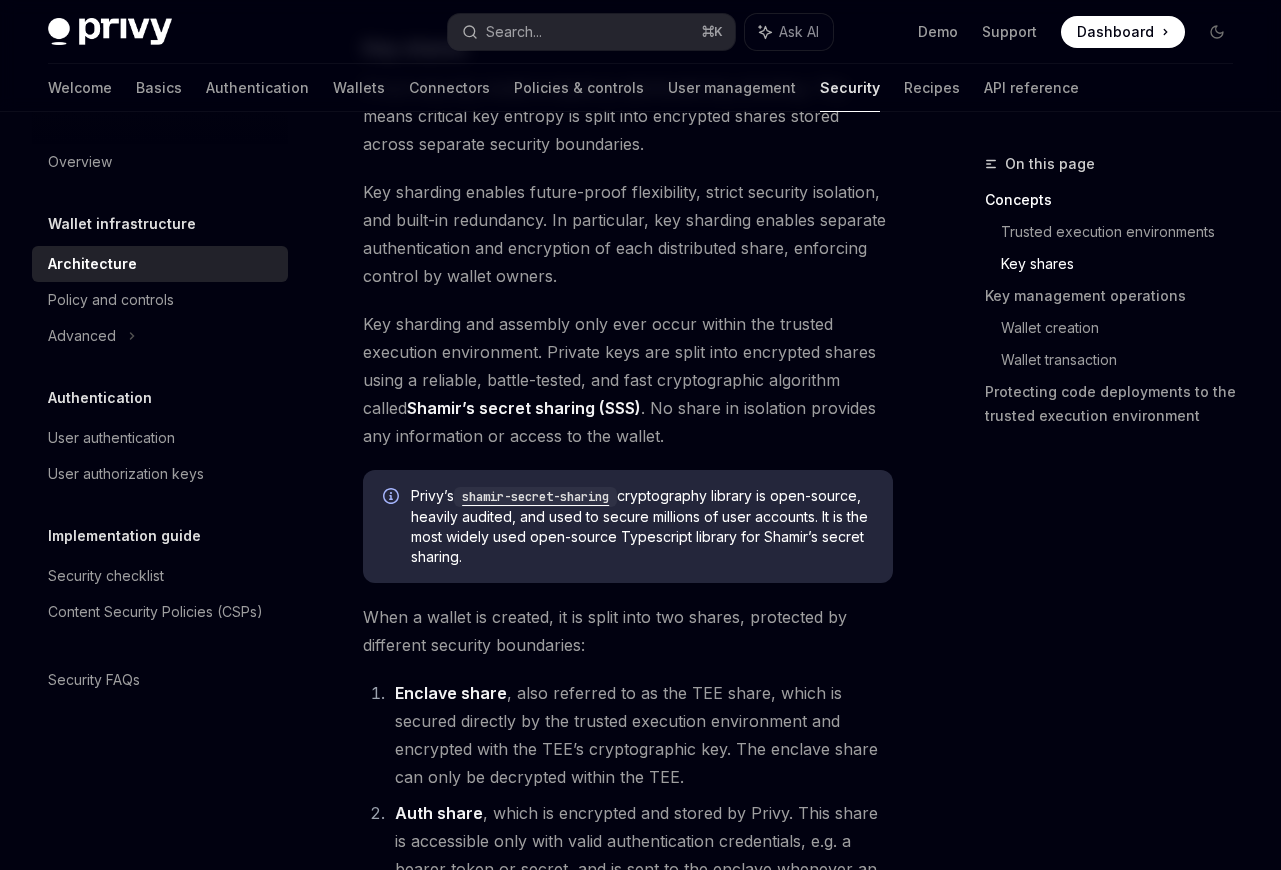 drag, startPoint x: 661, startPoint y: 558, endPoint x: 647, endPoint y: 471, distance: 88.11924 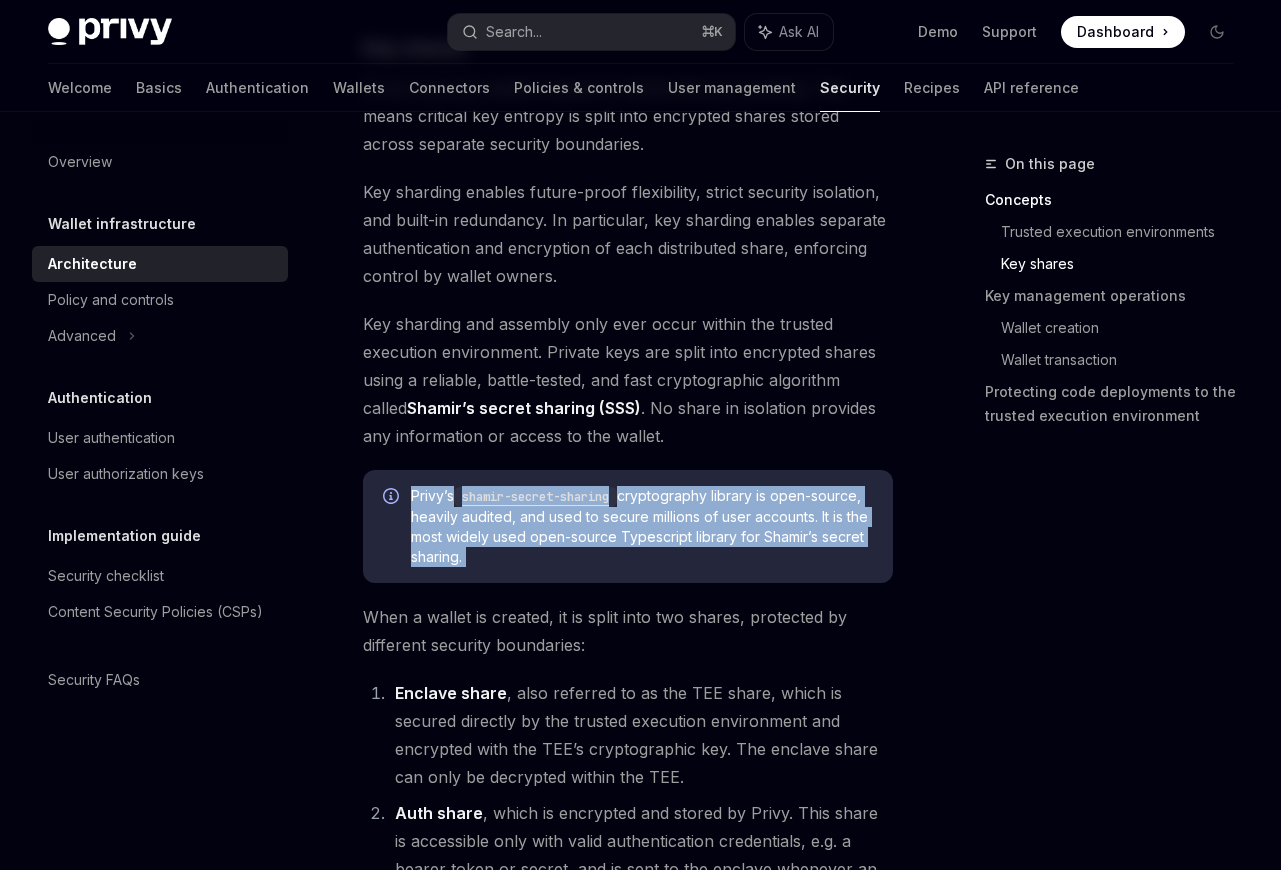 drag, startPoint x: 647, startPoint y: 471, endPoint x: 654, endPoint y: 558, distance: 87.28116 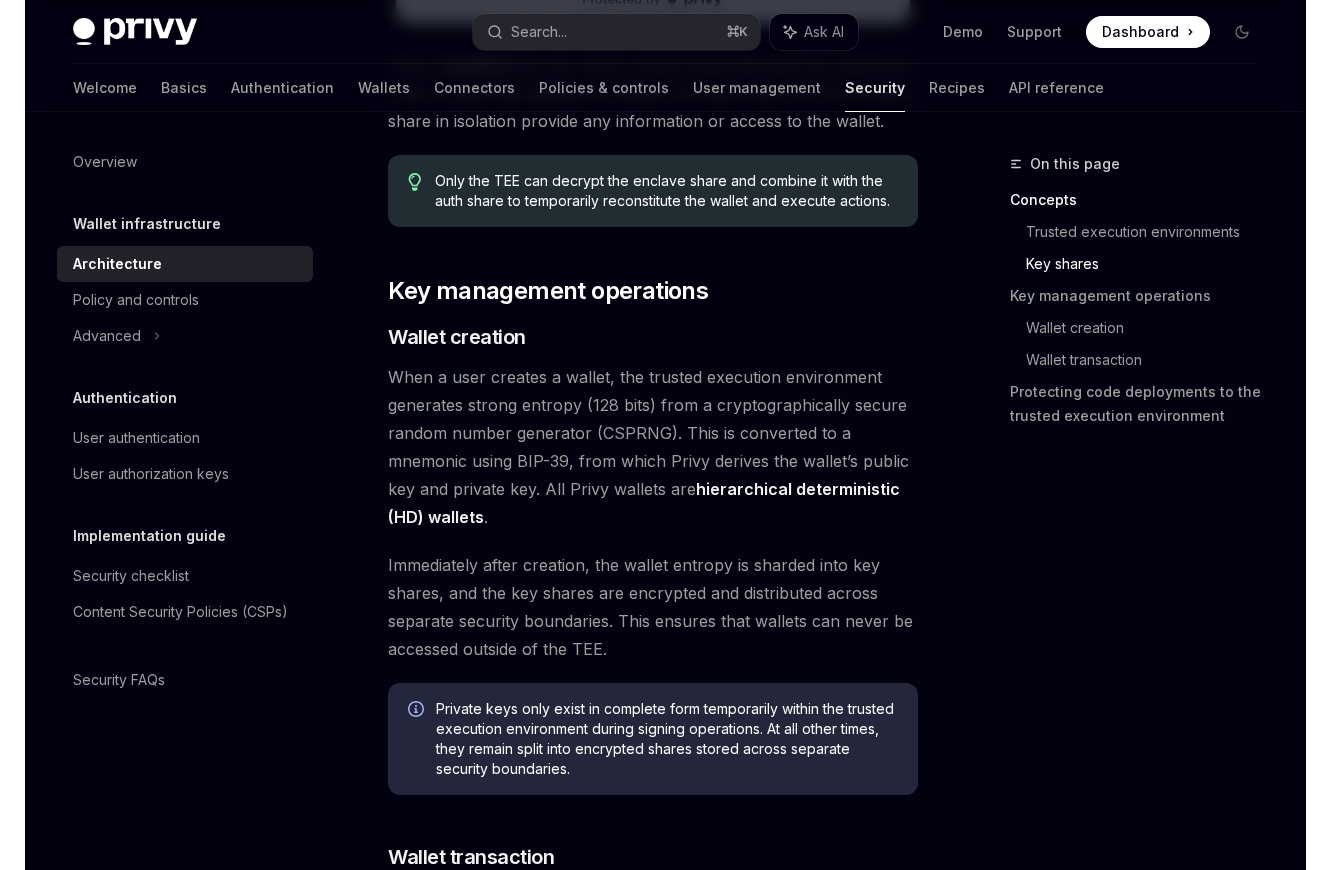 scroll, scrollTop: 2465, scrollLeft: 0, axis: vertical 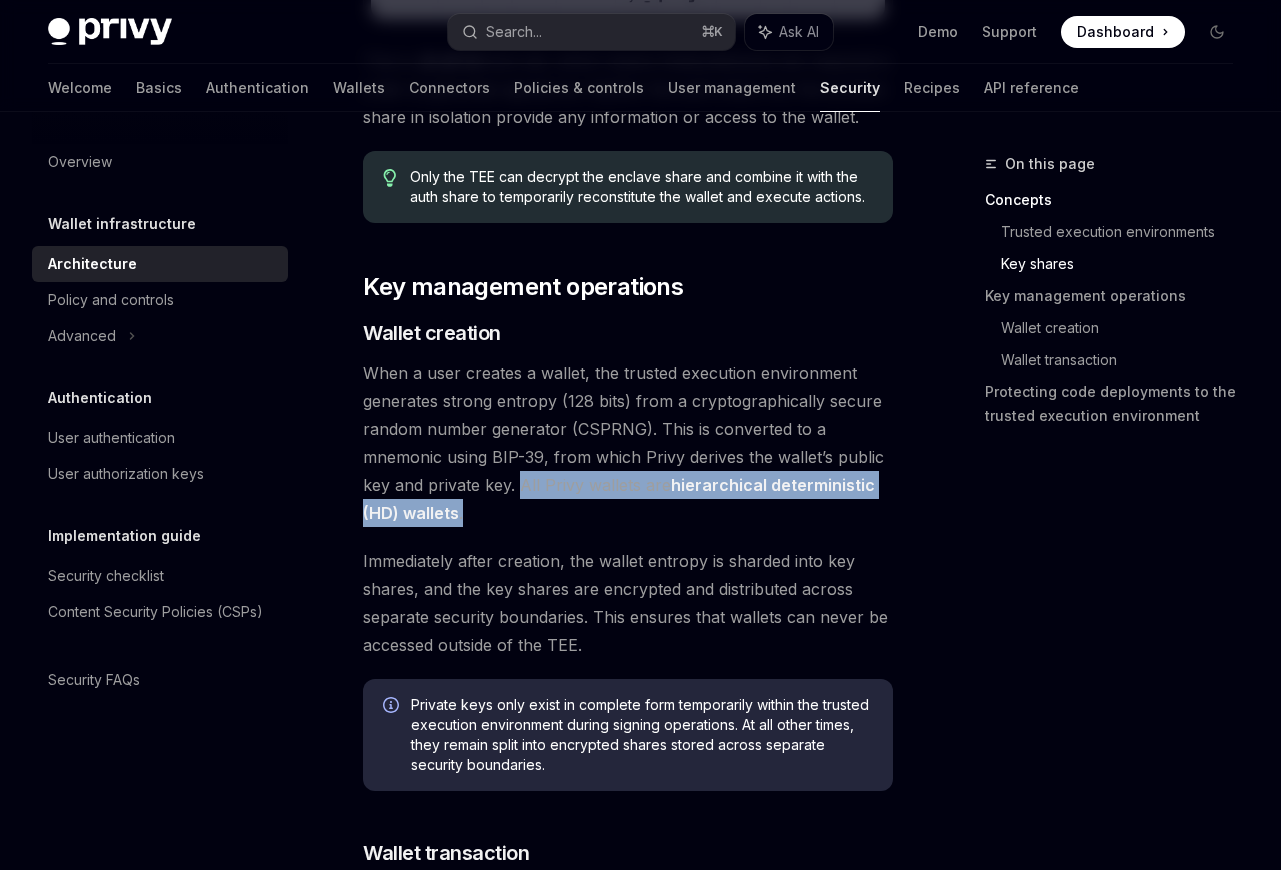 drag, startPoint x: 523, startPoint y: 538, endPoint x: 520, endPoint y: 510, distance: 28.160255 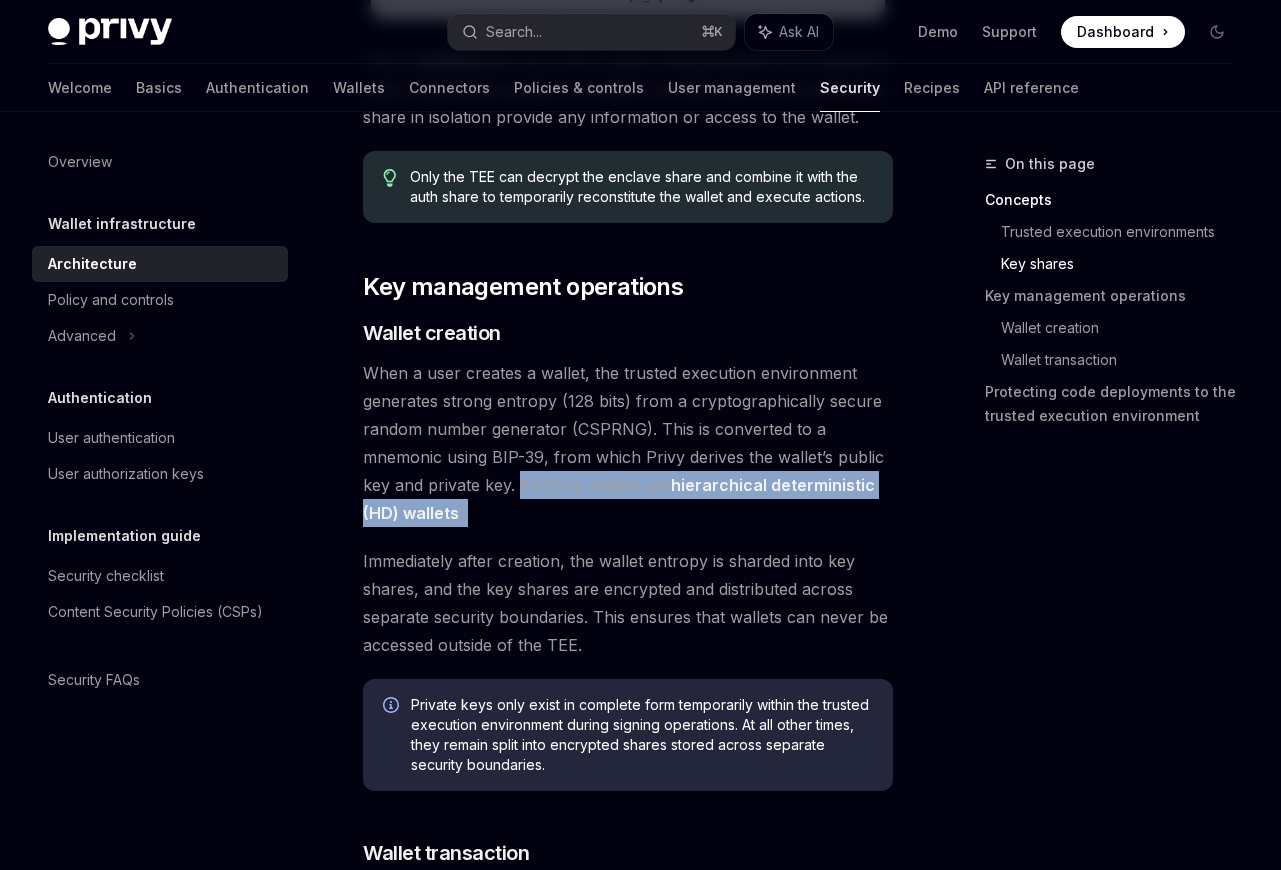 drag, startPoint x: 531, startPoint y: 543, endPoint x: 522, endPoint y: 513, distance: 31.320919 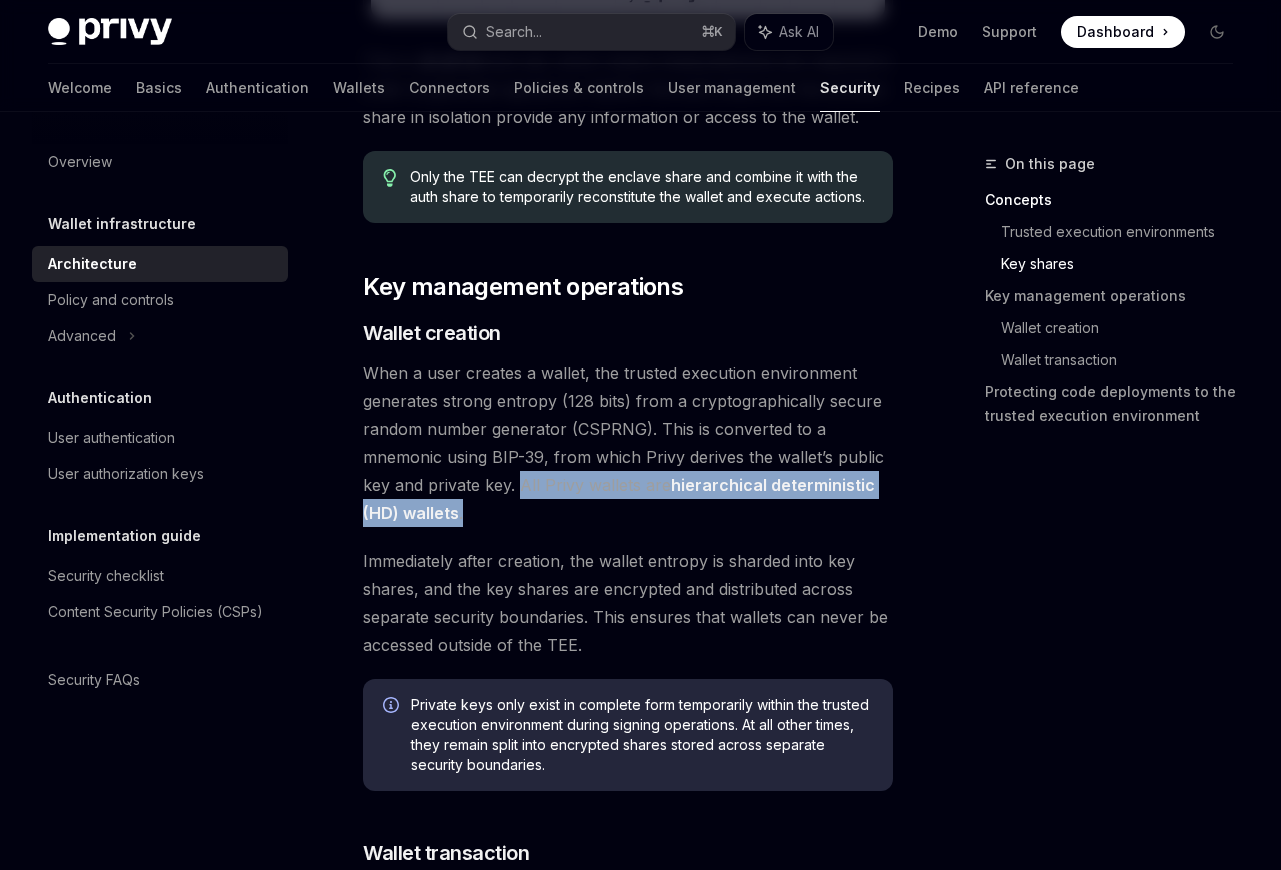 drag, startPoint x: 522, startPoint y: 513, endPoint x: 523, endPoint y: 535, distance: 22.022715 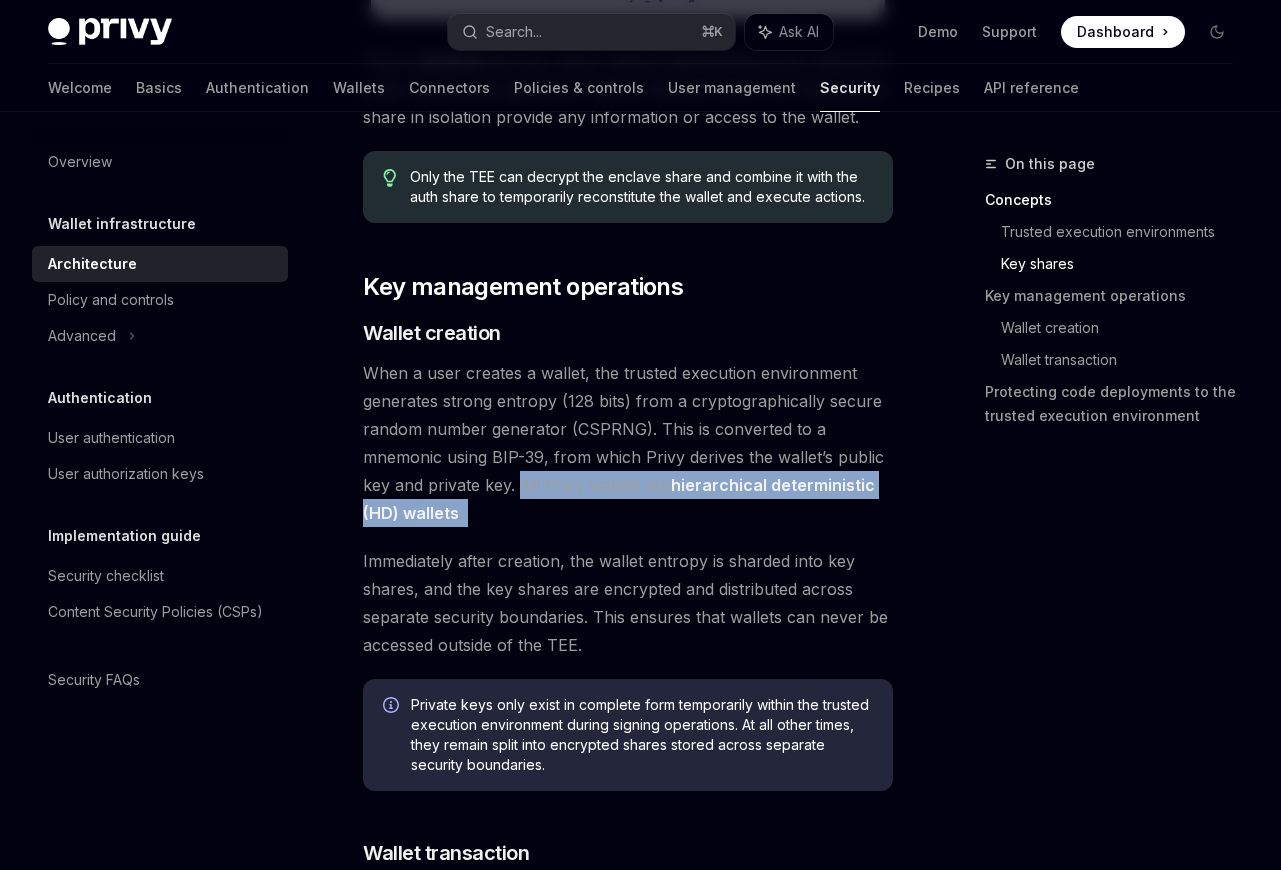 drag, startPoint x: 523, startPoint y: 535, endPoint x: 524, endPoint y: 519, distance: 16.03122 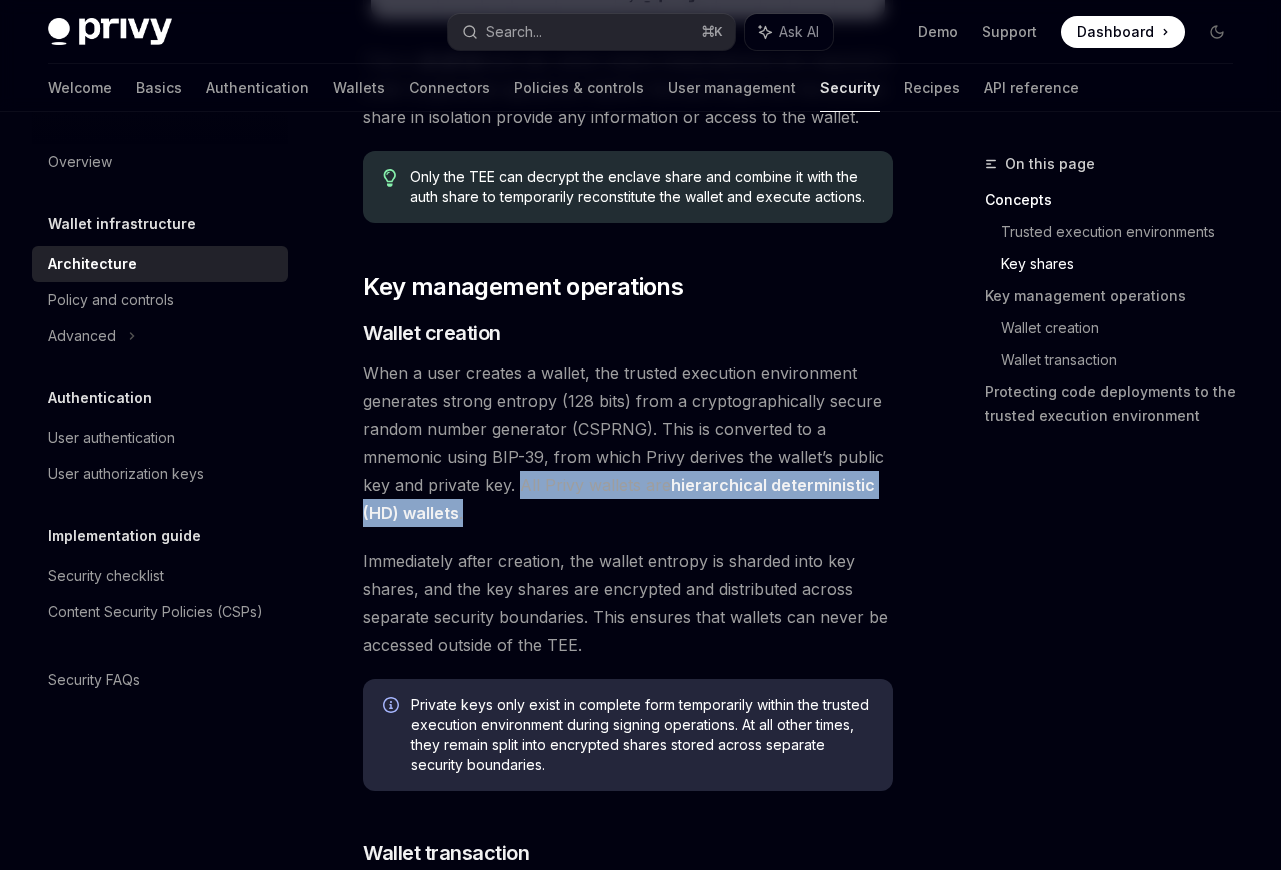 drag, startPoint x: 522, startPoint y: 513, endPoint x: 529, endPoint y: 531, distance: 19.313208 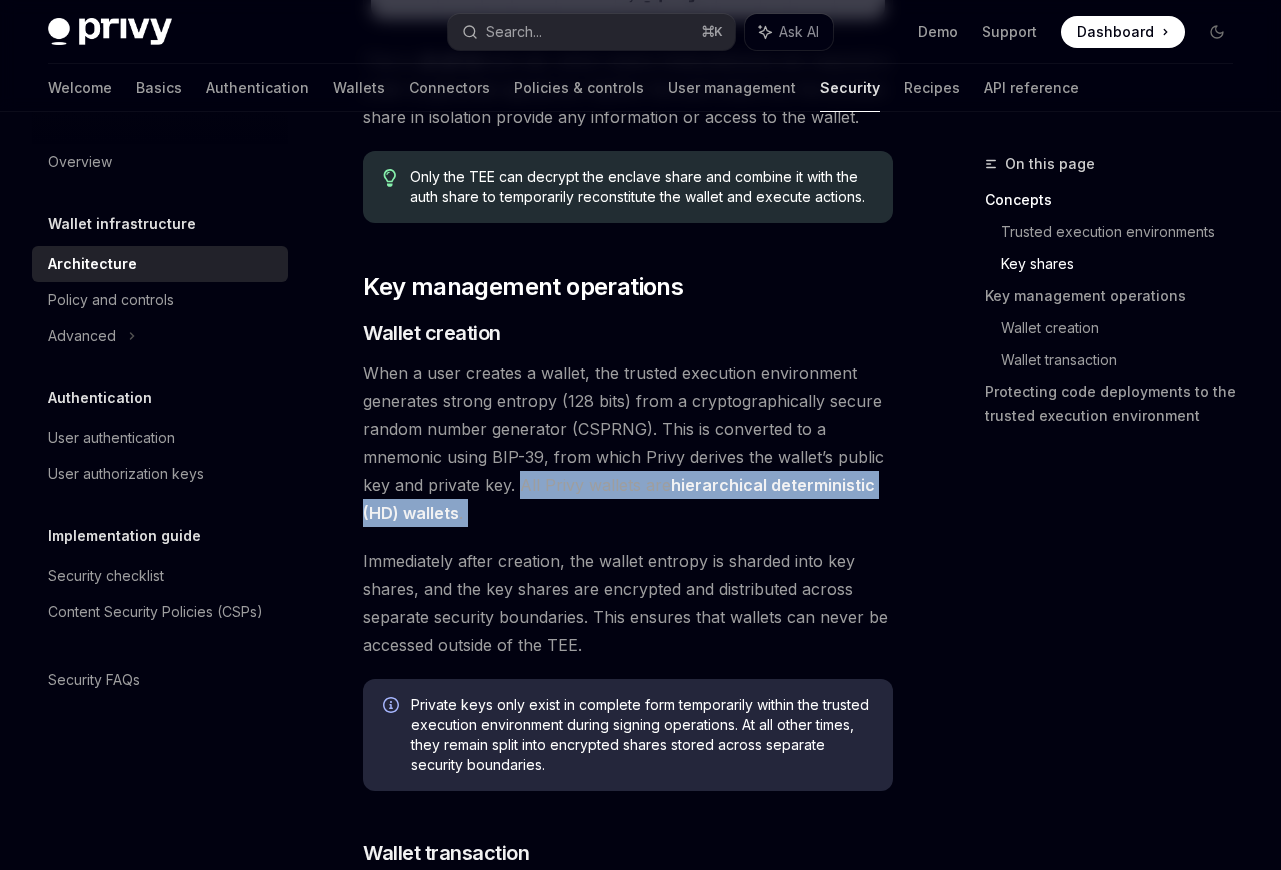 drag, startPoint x: 524, startPoint y: 533, endPoint x: 524, endPoint y: 512, distance: 21 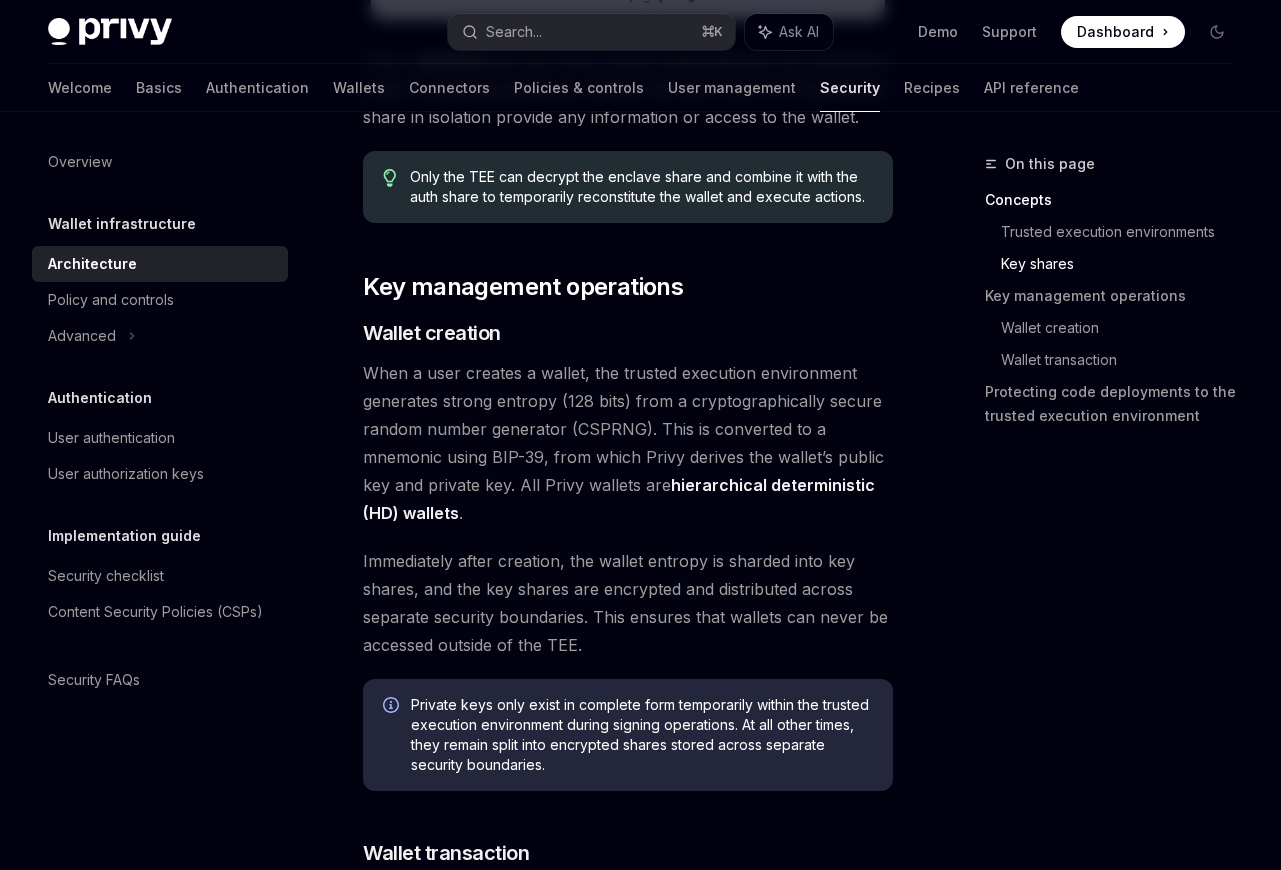 type on "*" 